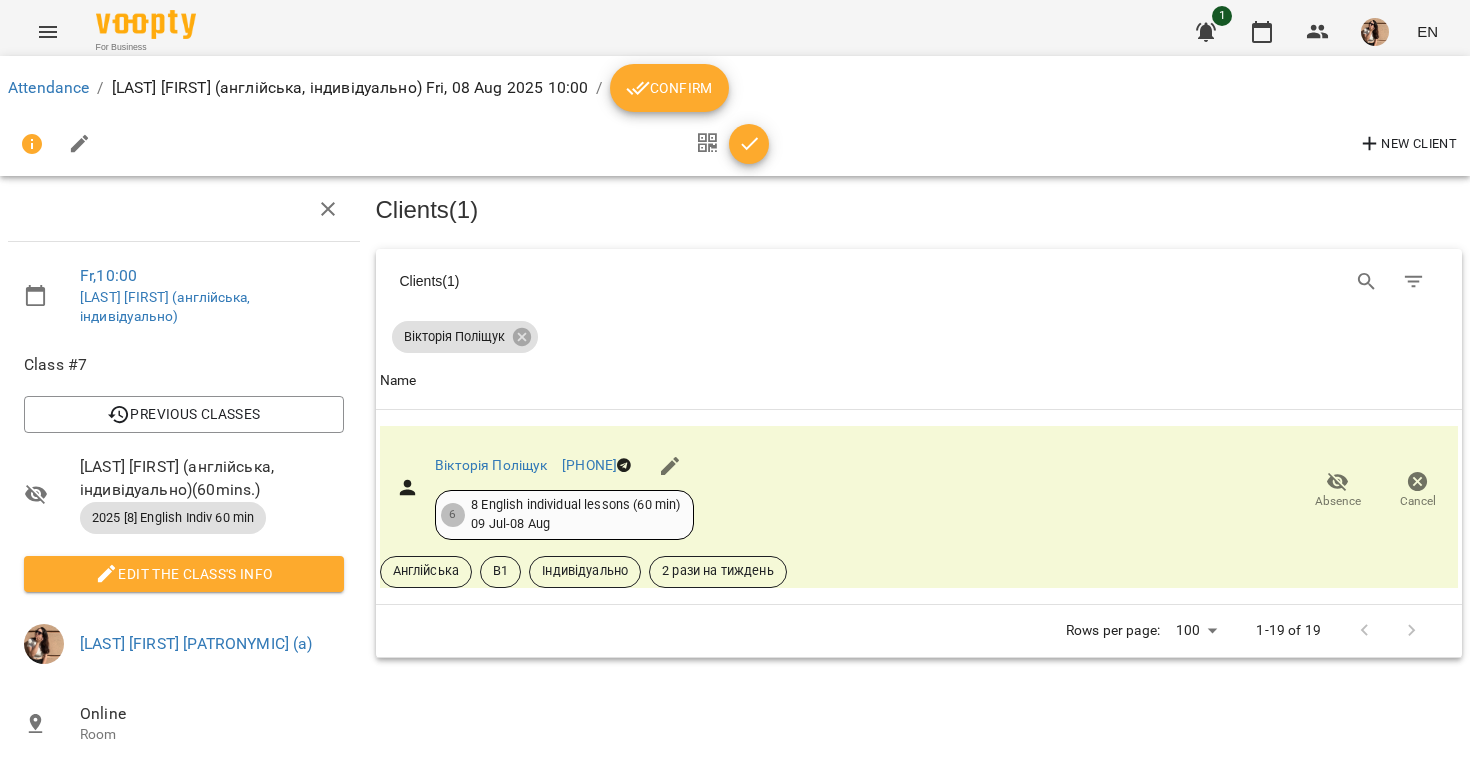 scroll, scrollTop: 0, scrollLeft: 0, axis: both 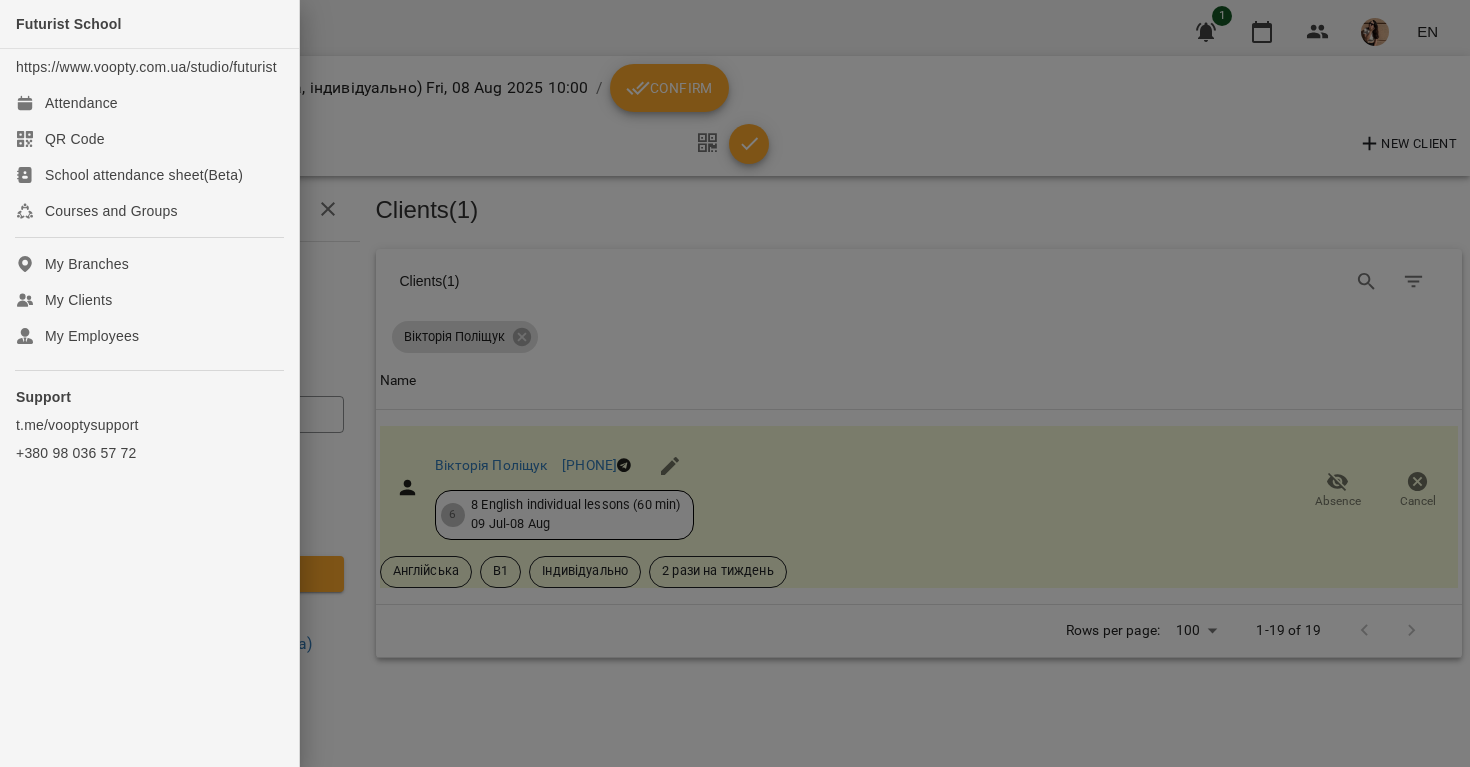 click at bounding box center [735, 383] 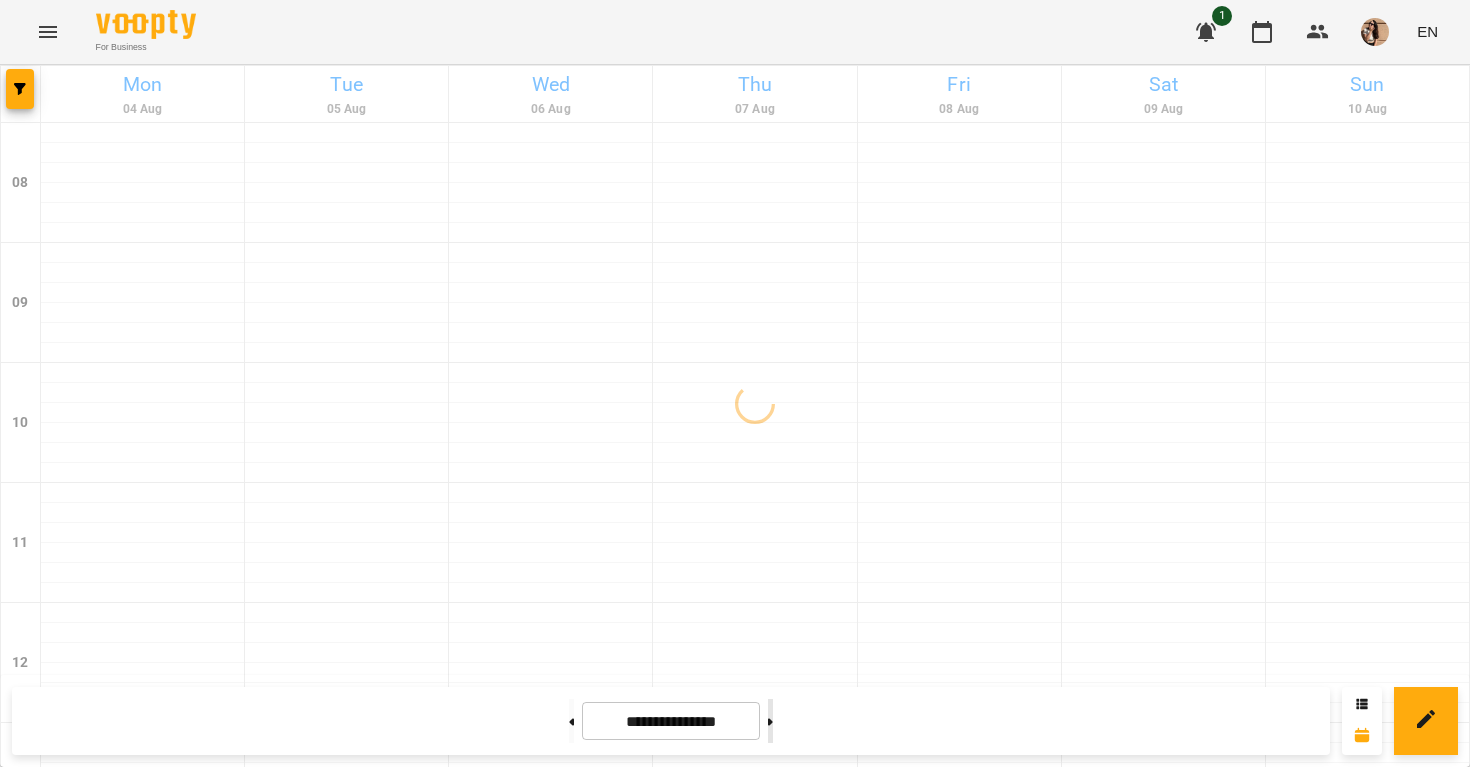 click at bounding box center (770, 721) 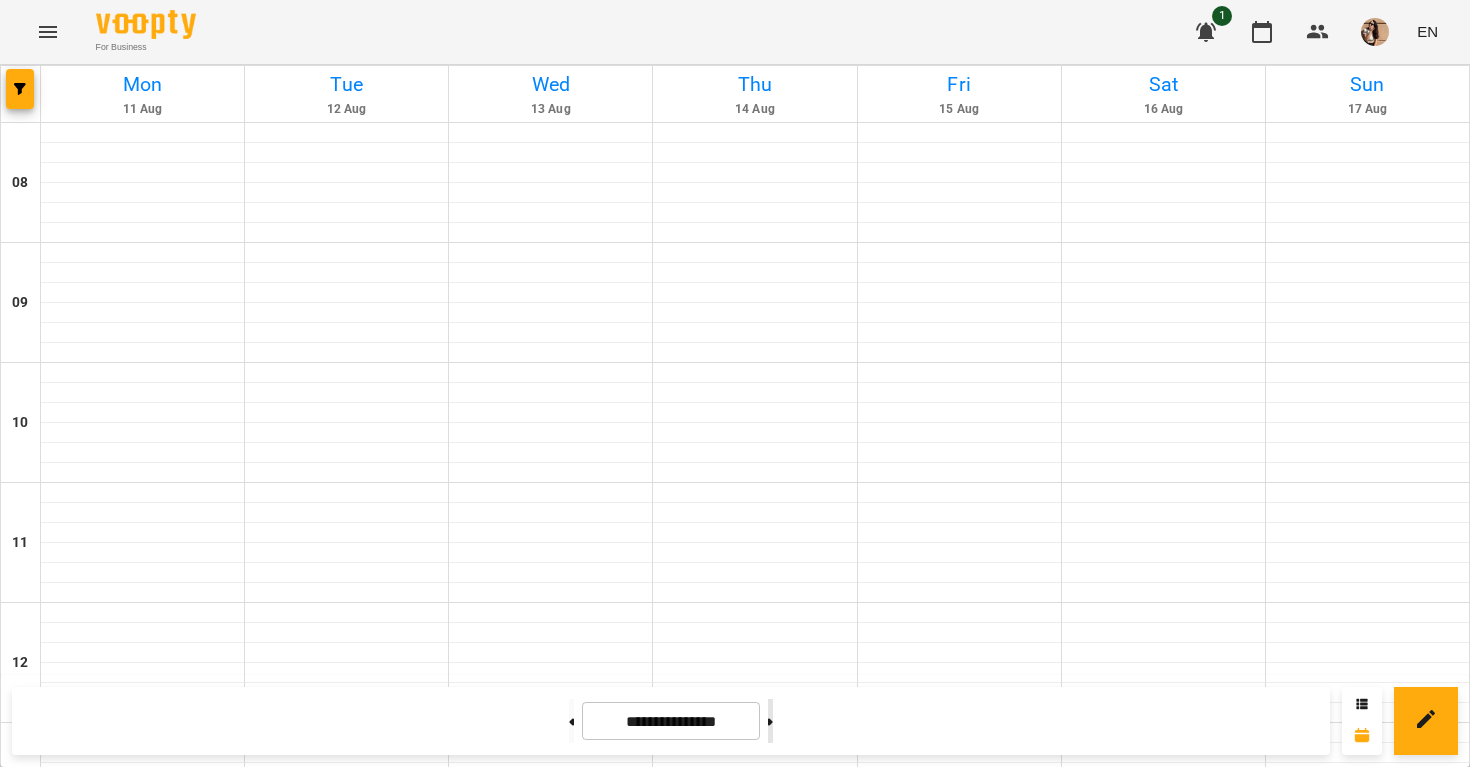 type on "**********" 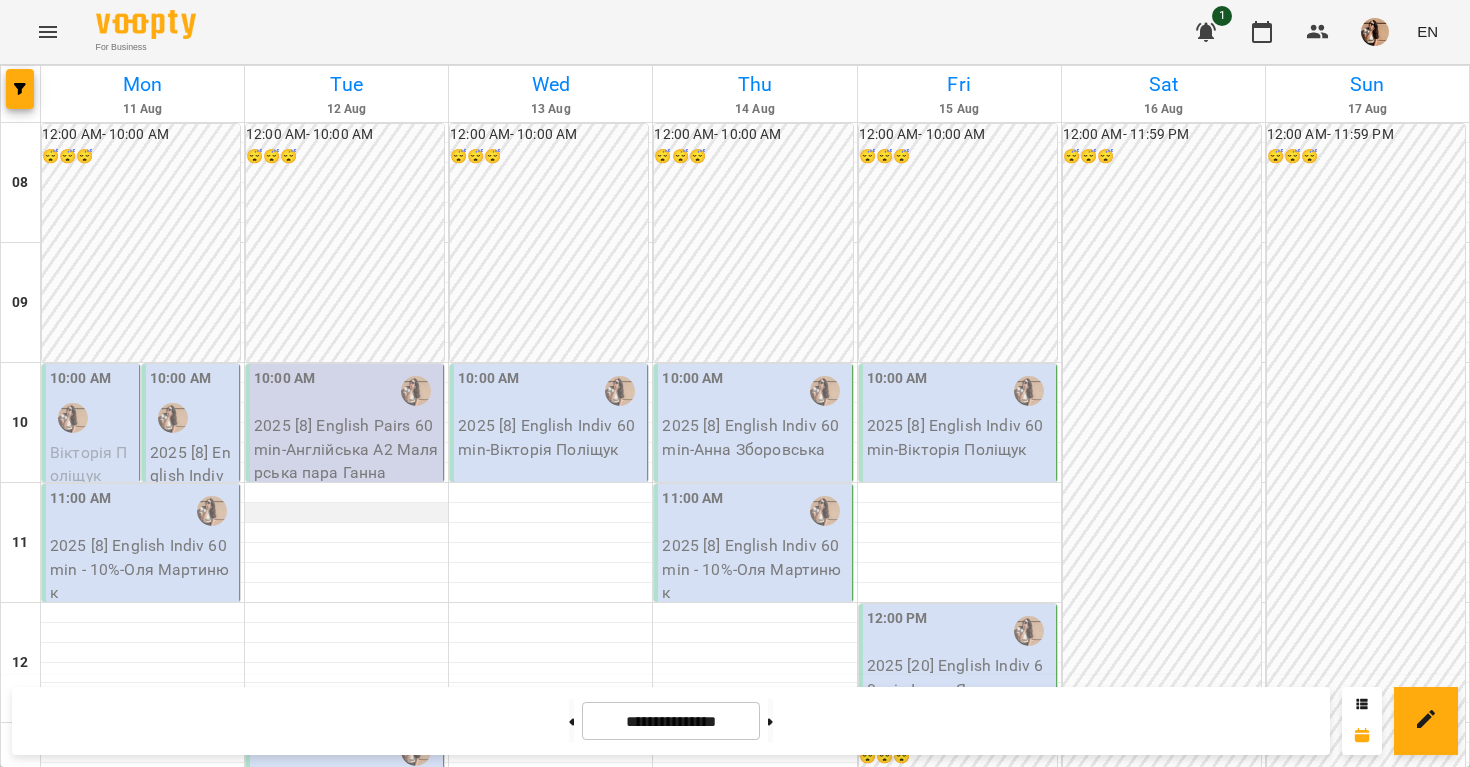 scroll, scrollTop: 298, scrollLeft: 0, axis: vertical 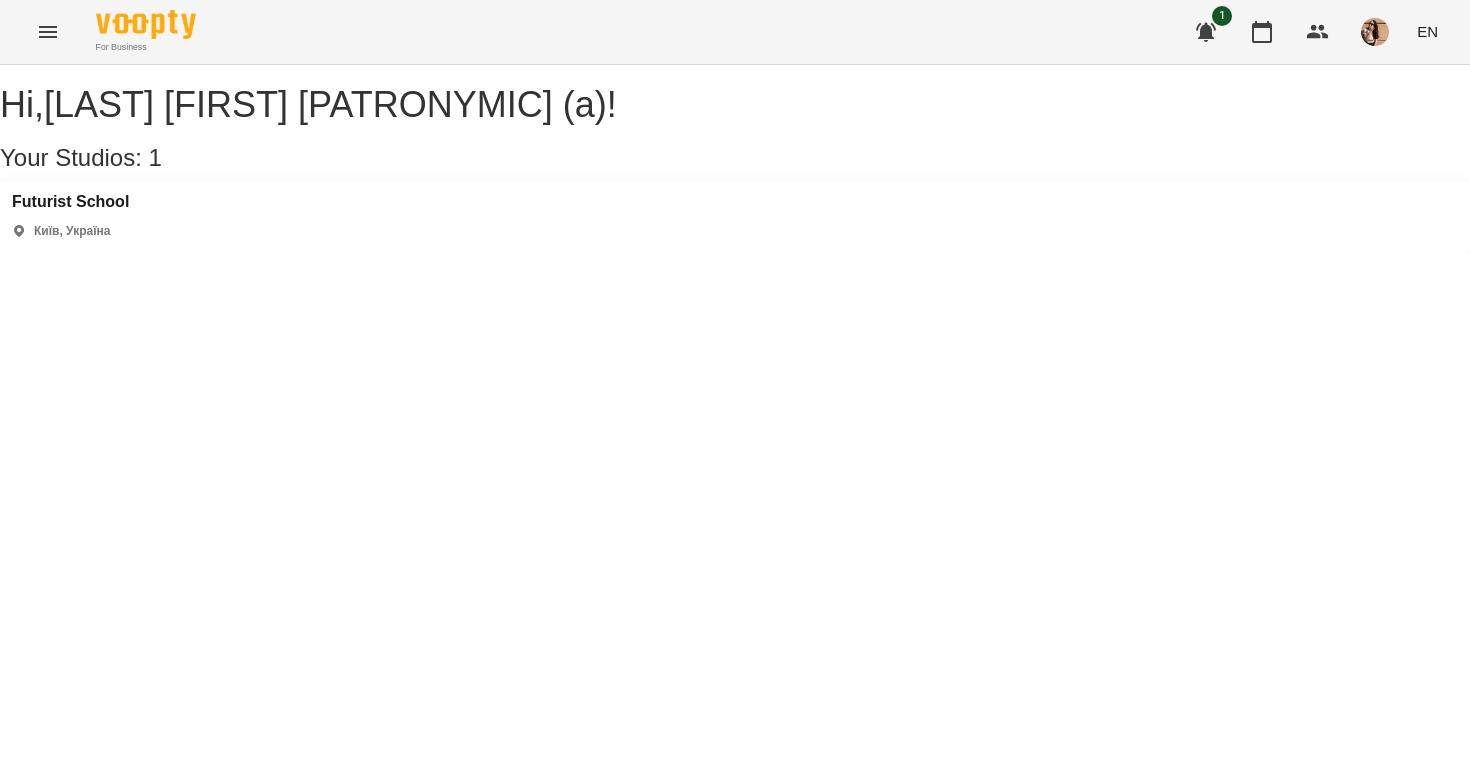 click at bounding box center [1375, 32] 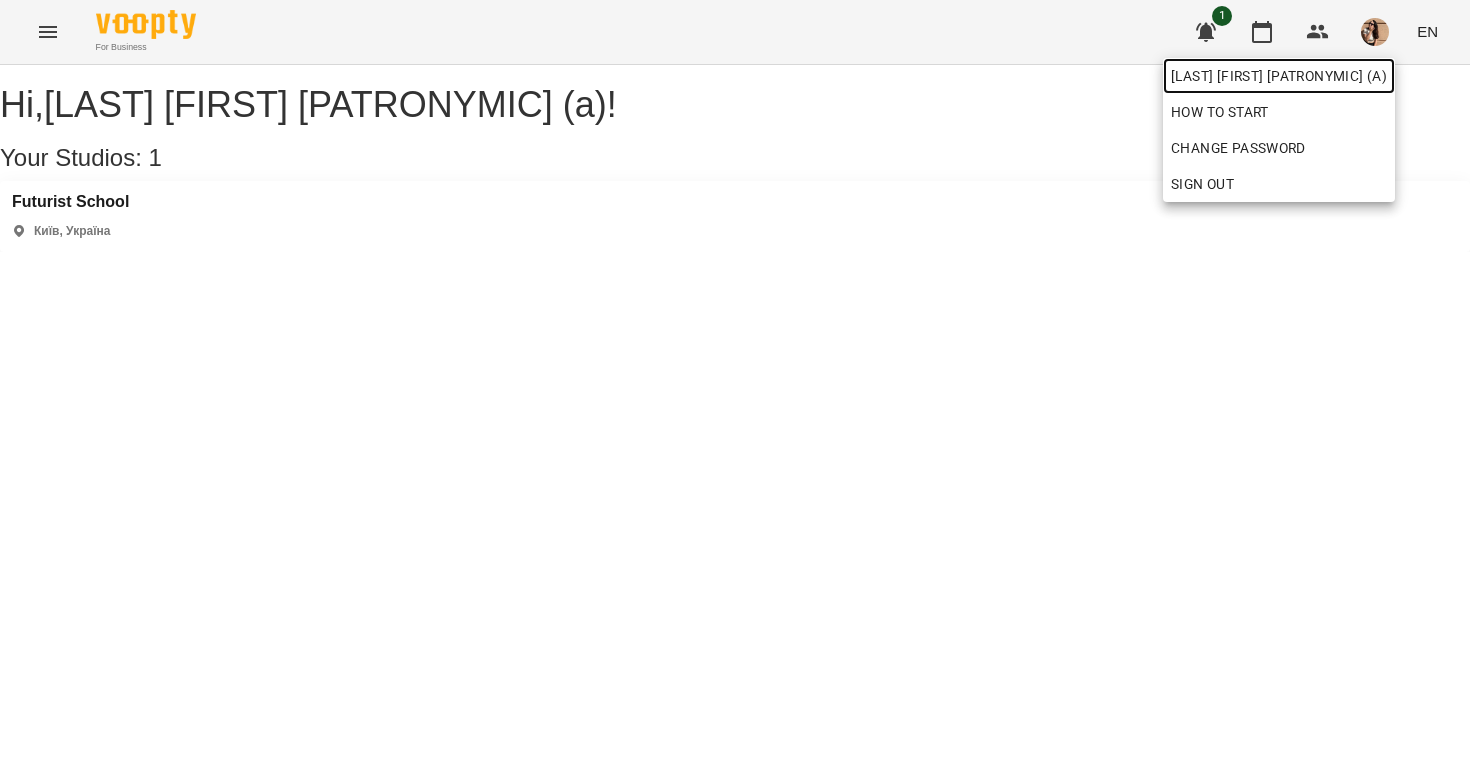 click on "Малярська Христина Борисівна (а)" at bounding box center [1279, 76] 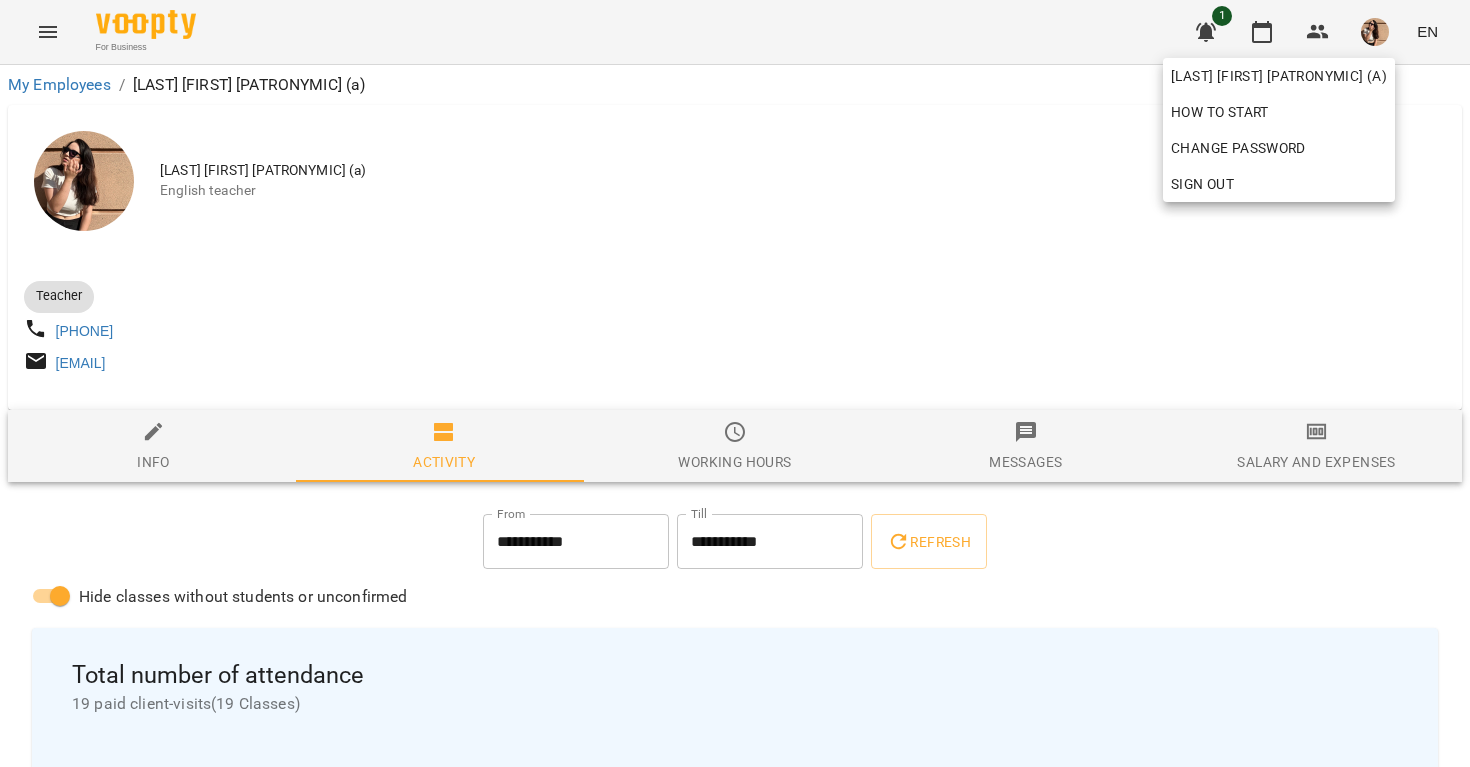 click at bounding box center (735, 383) 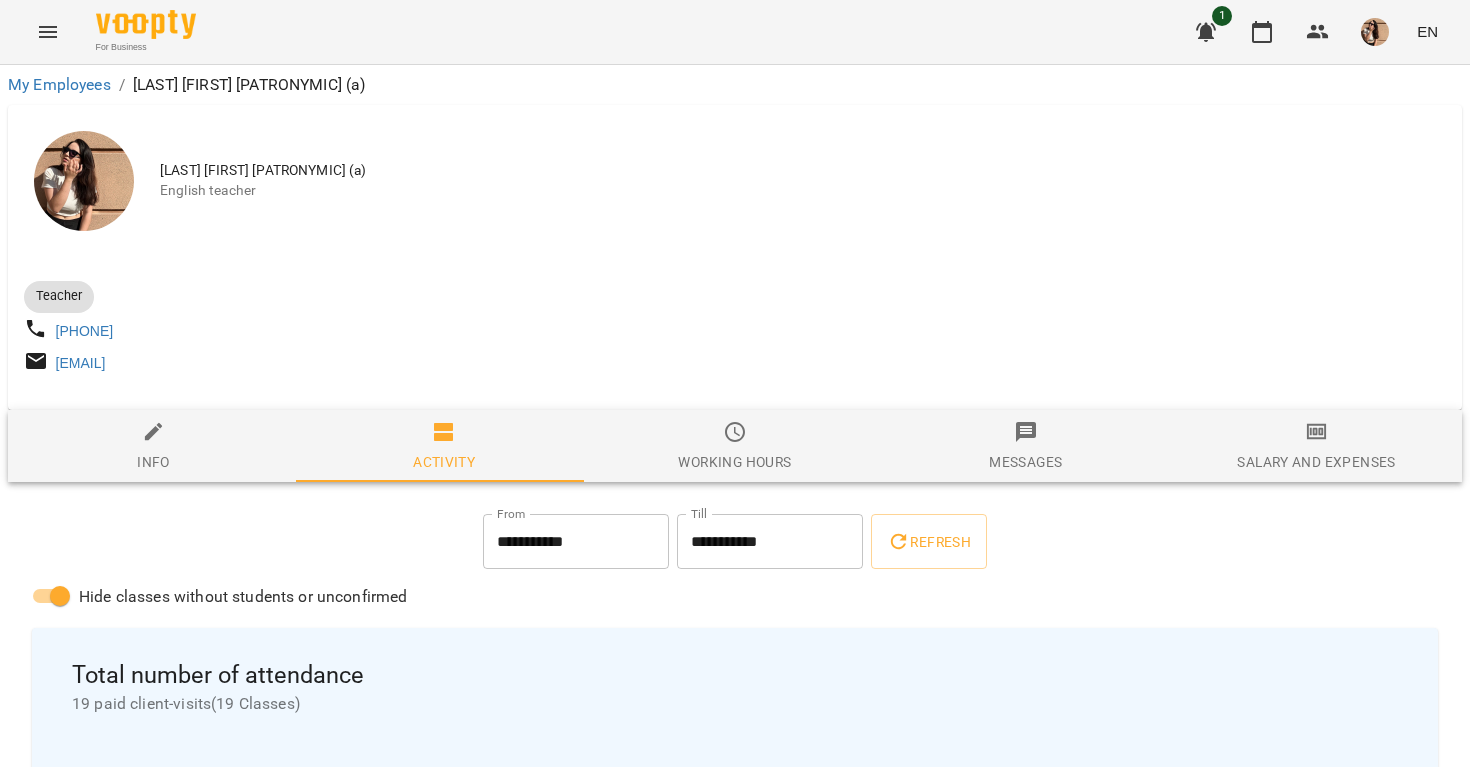 click 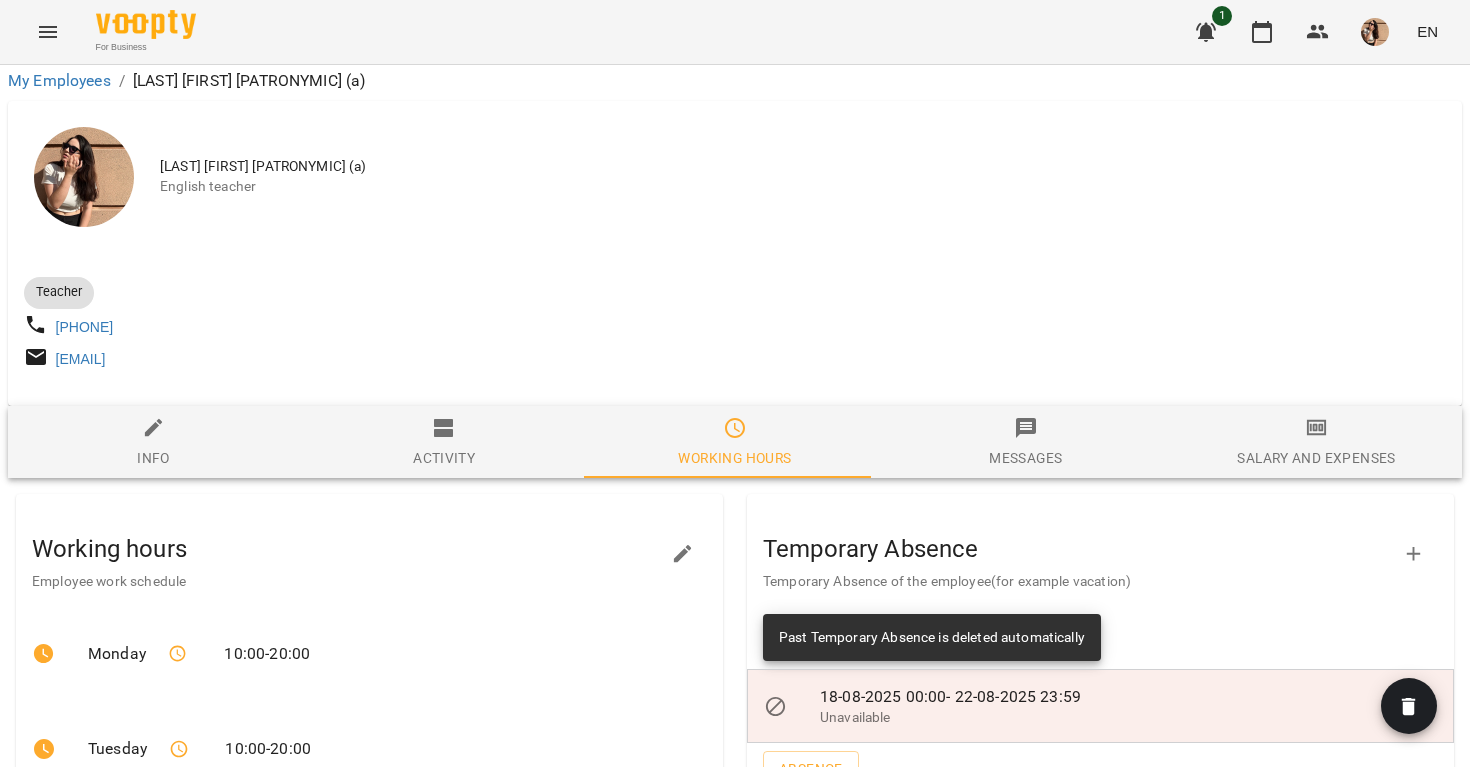 scroll, scrollTop: 169, scrollLeft: 0, axis: vertical 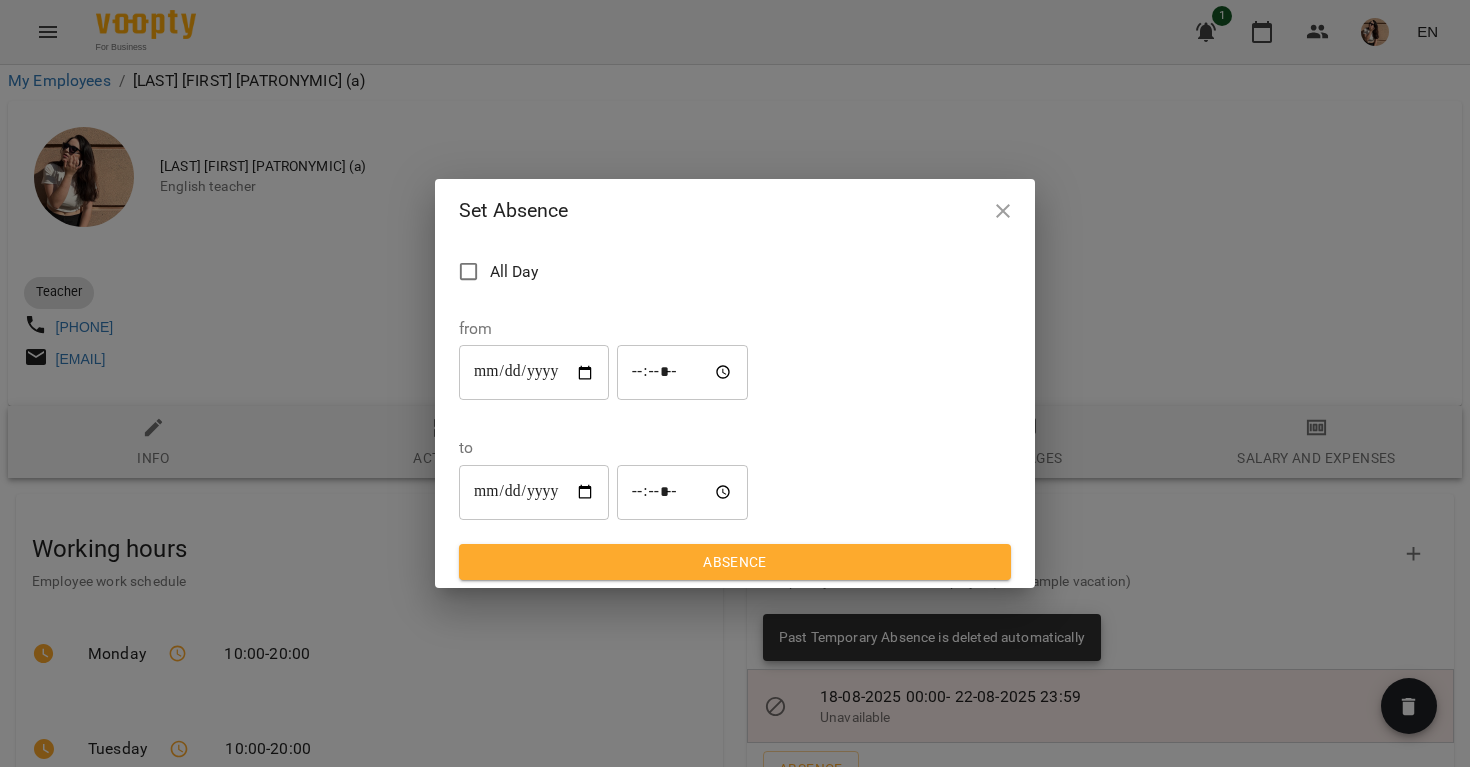 click on "**********" at bounding box center (534, 373) 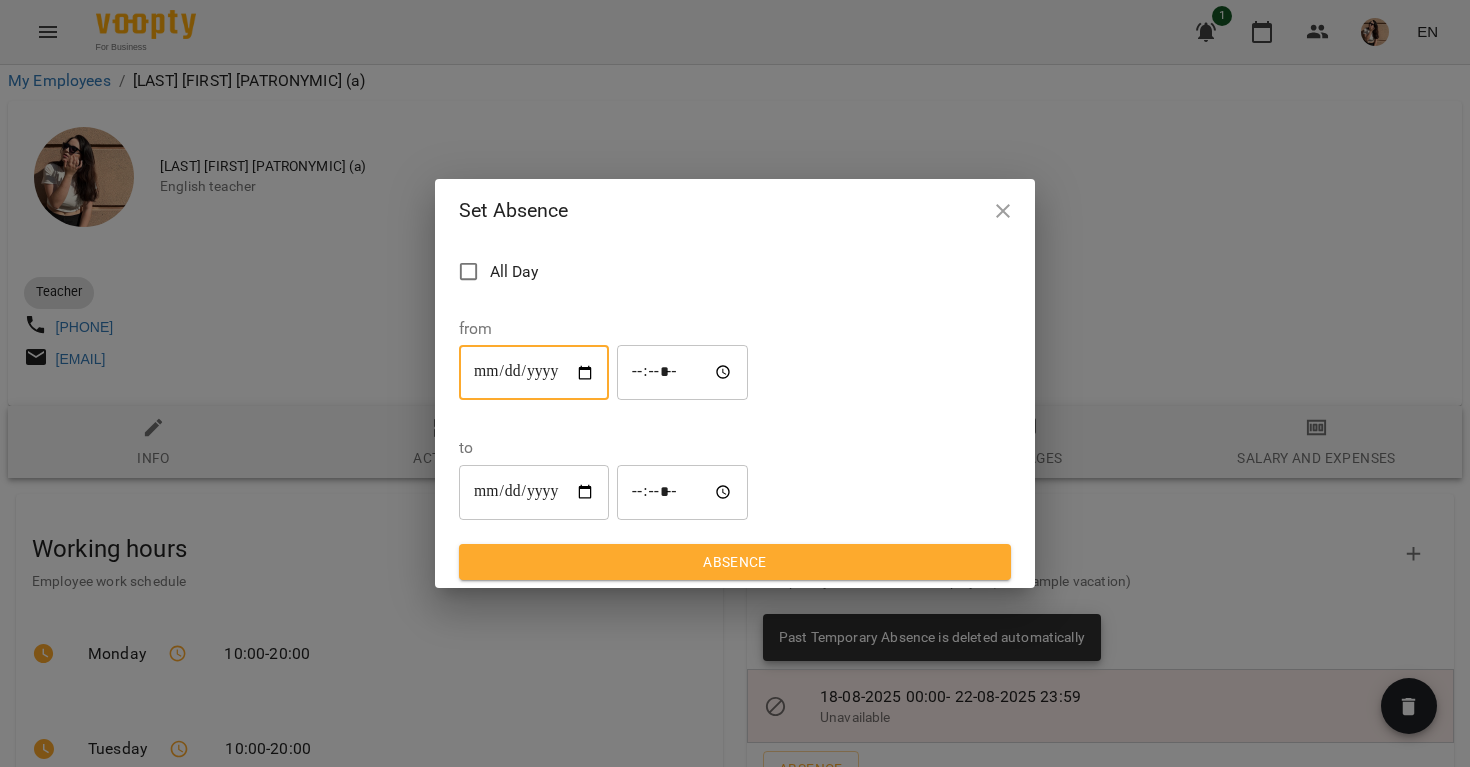 type on "**********" 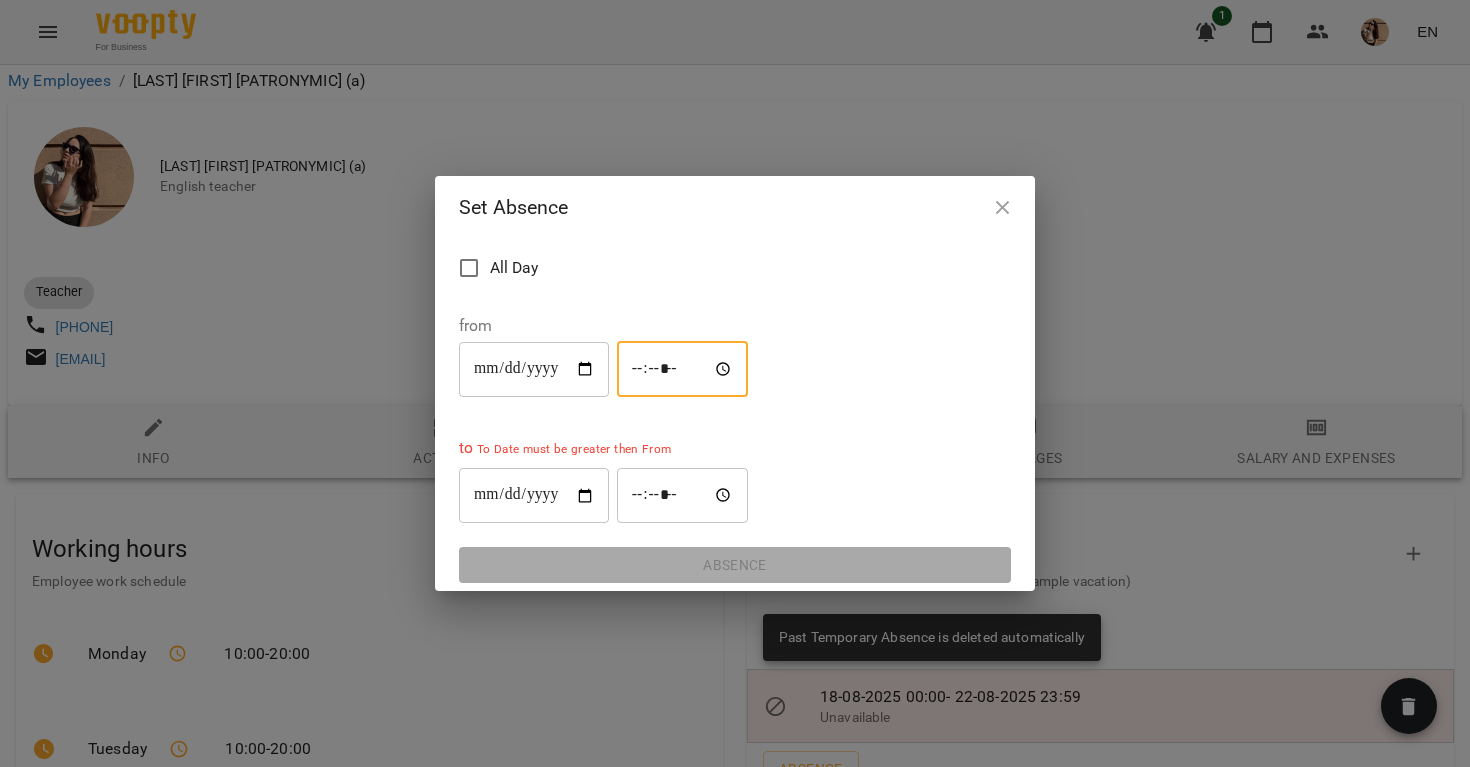 click on "*****" at bounding box center (683, 369) 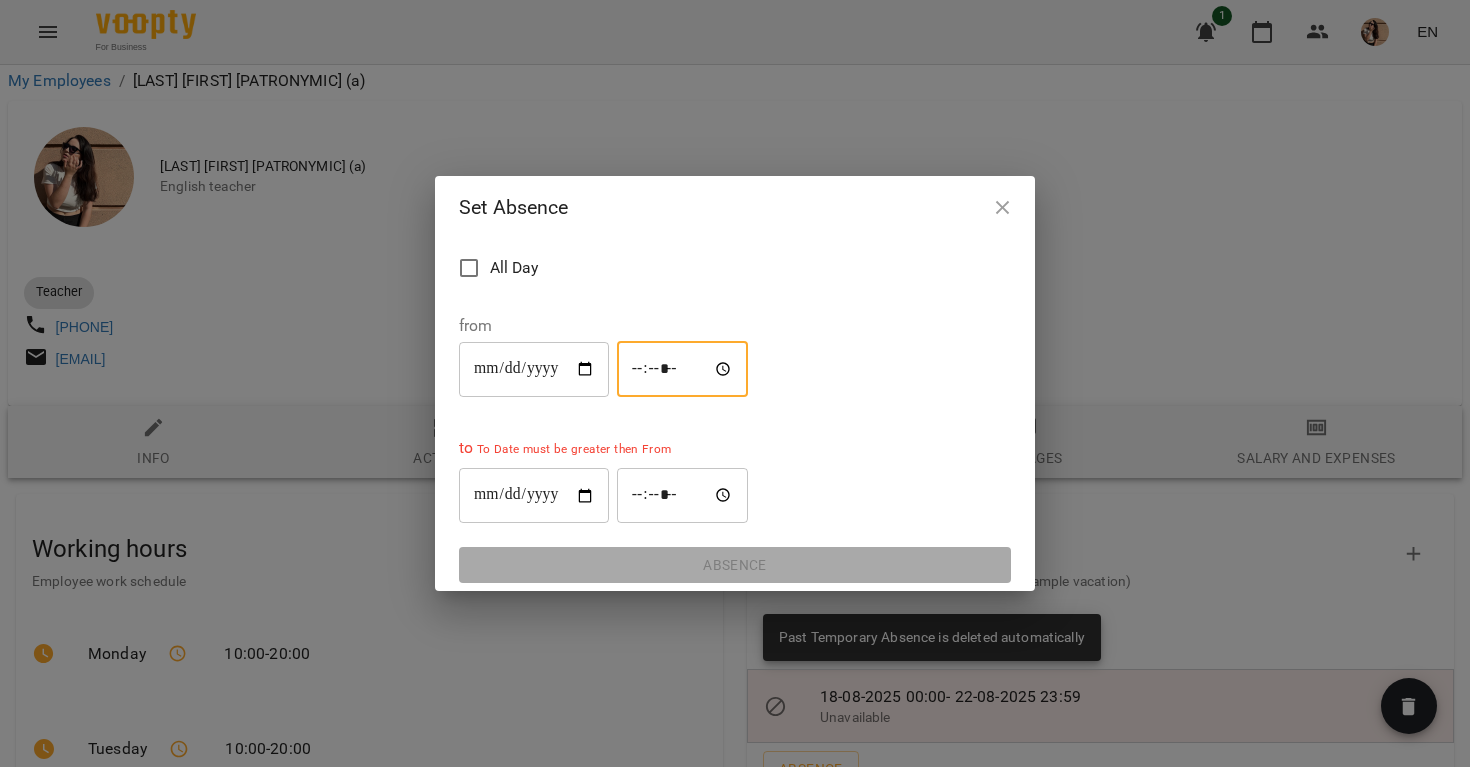 type on "*****" 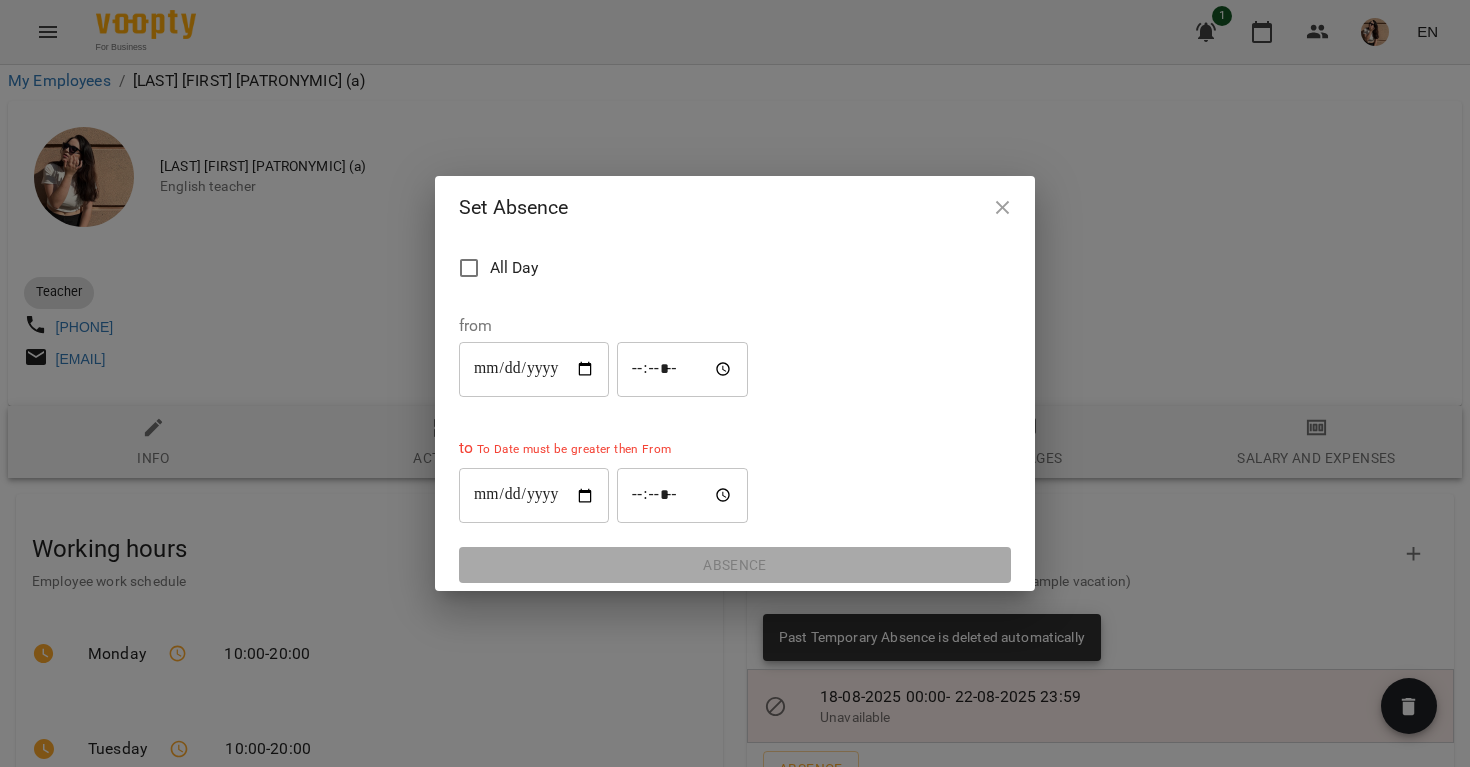 click on "**********" at bounding box center (735, 415) 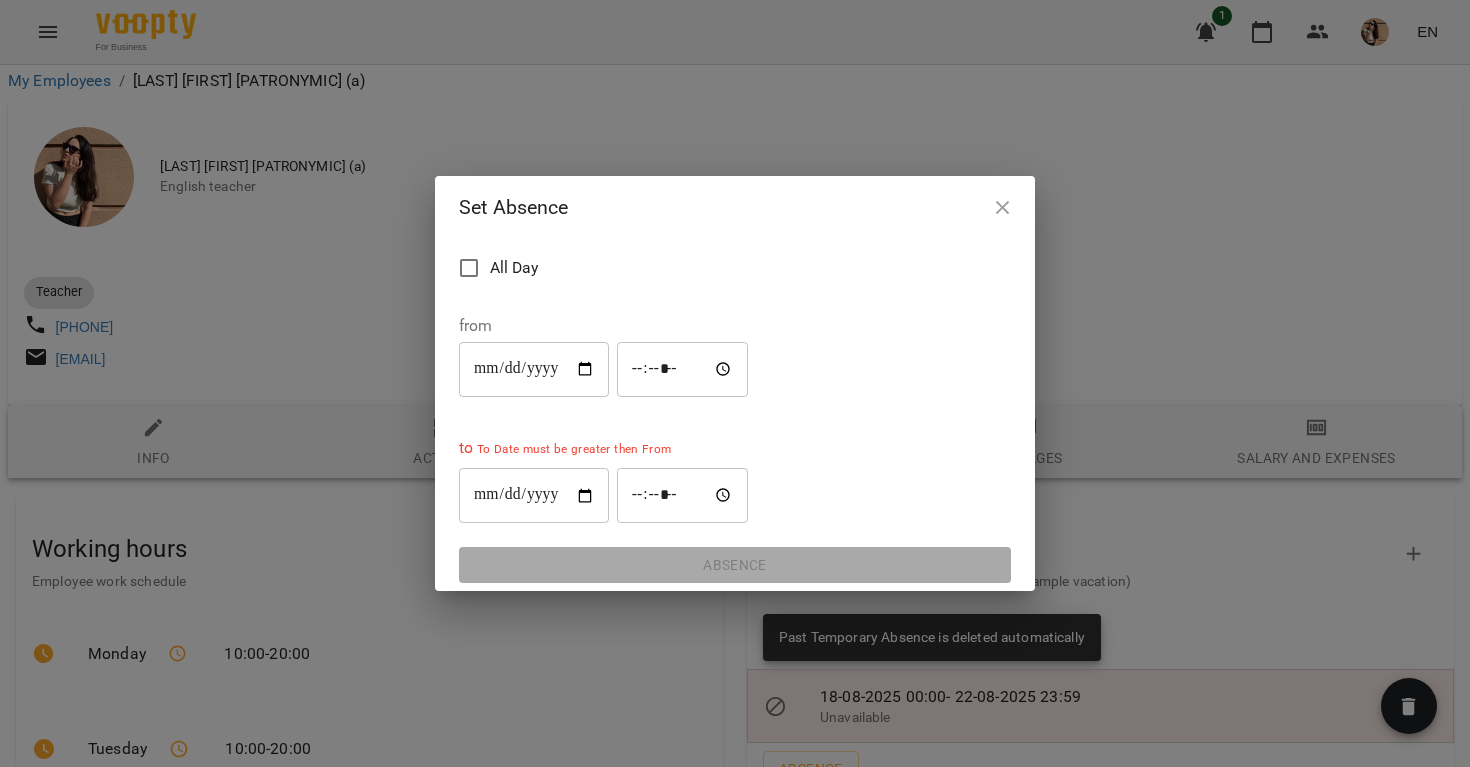 click on "**********" at bounding box center [534, 496] 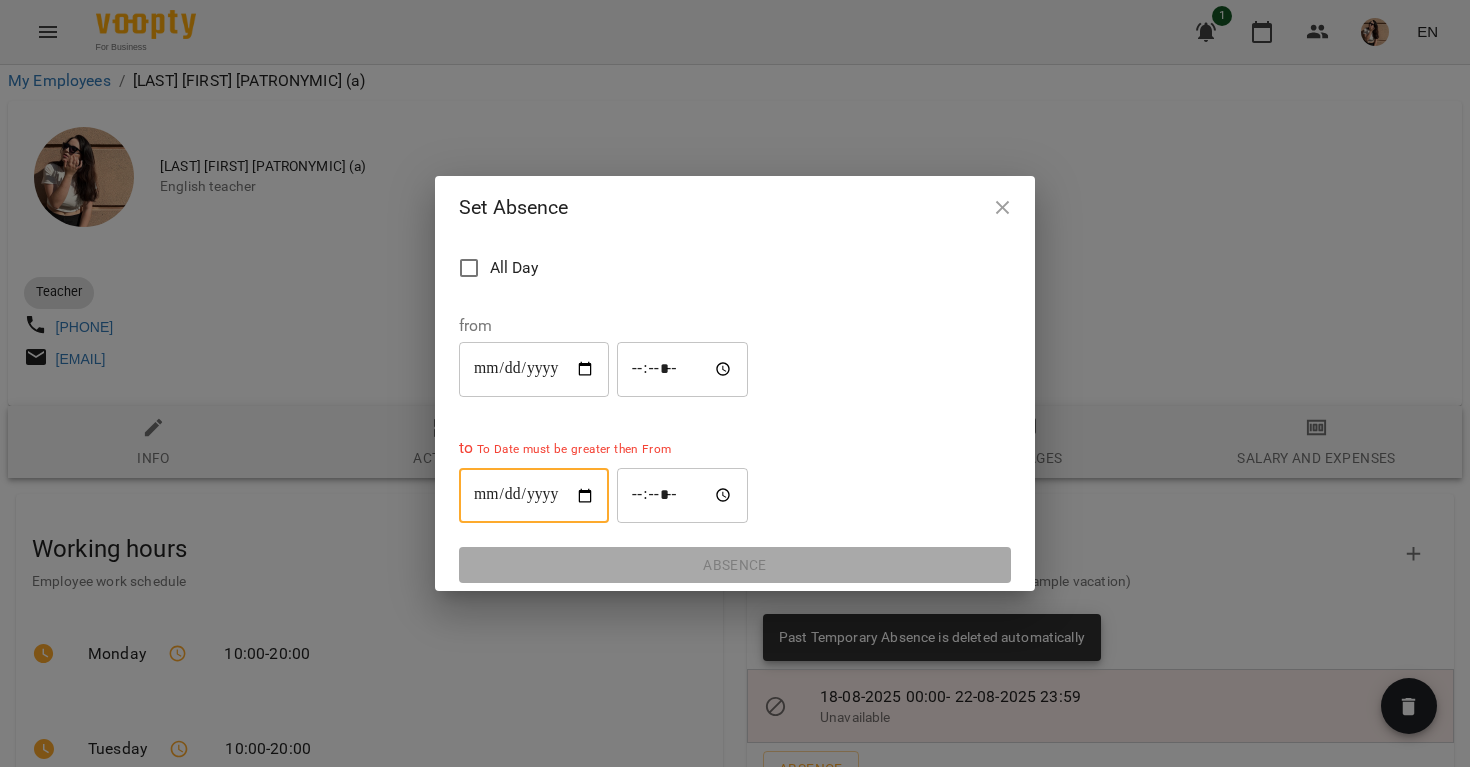 type on "**********" 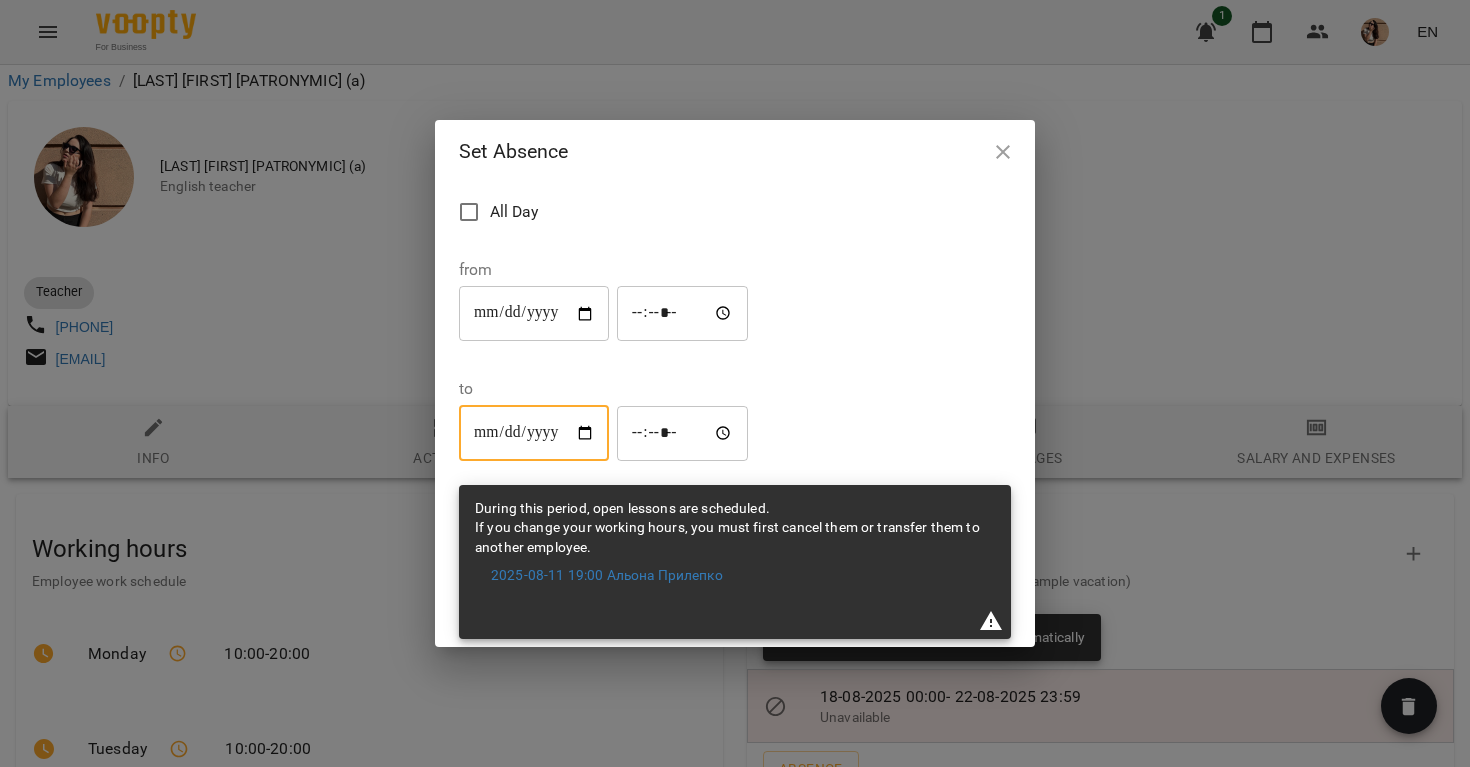 click on "*****" at bounding box center (683, 433) 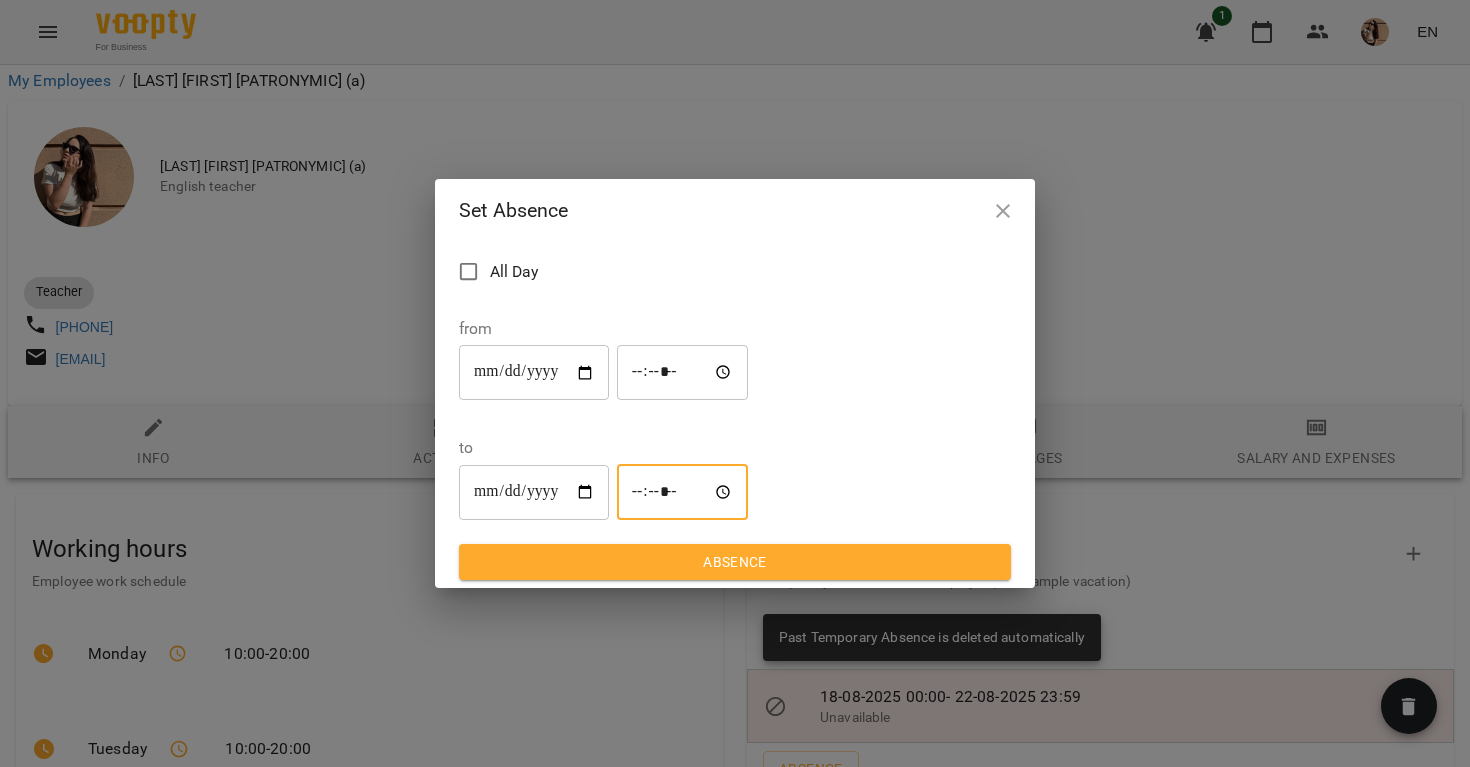 click on "**********" at bounding box center [735, 415] 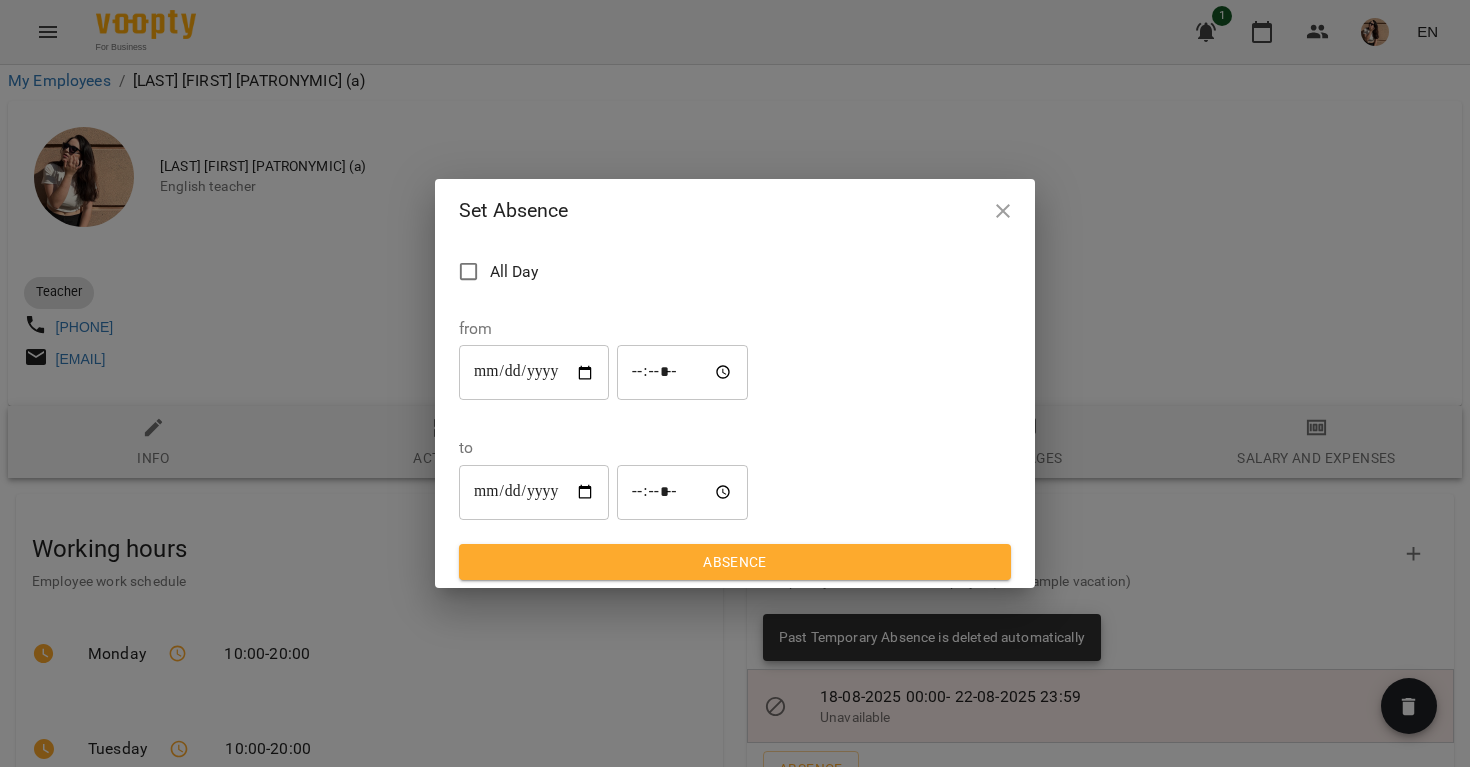 click on "*****" at bounding box center [683, 492] 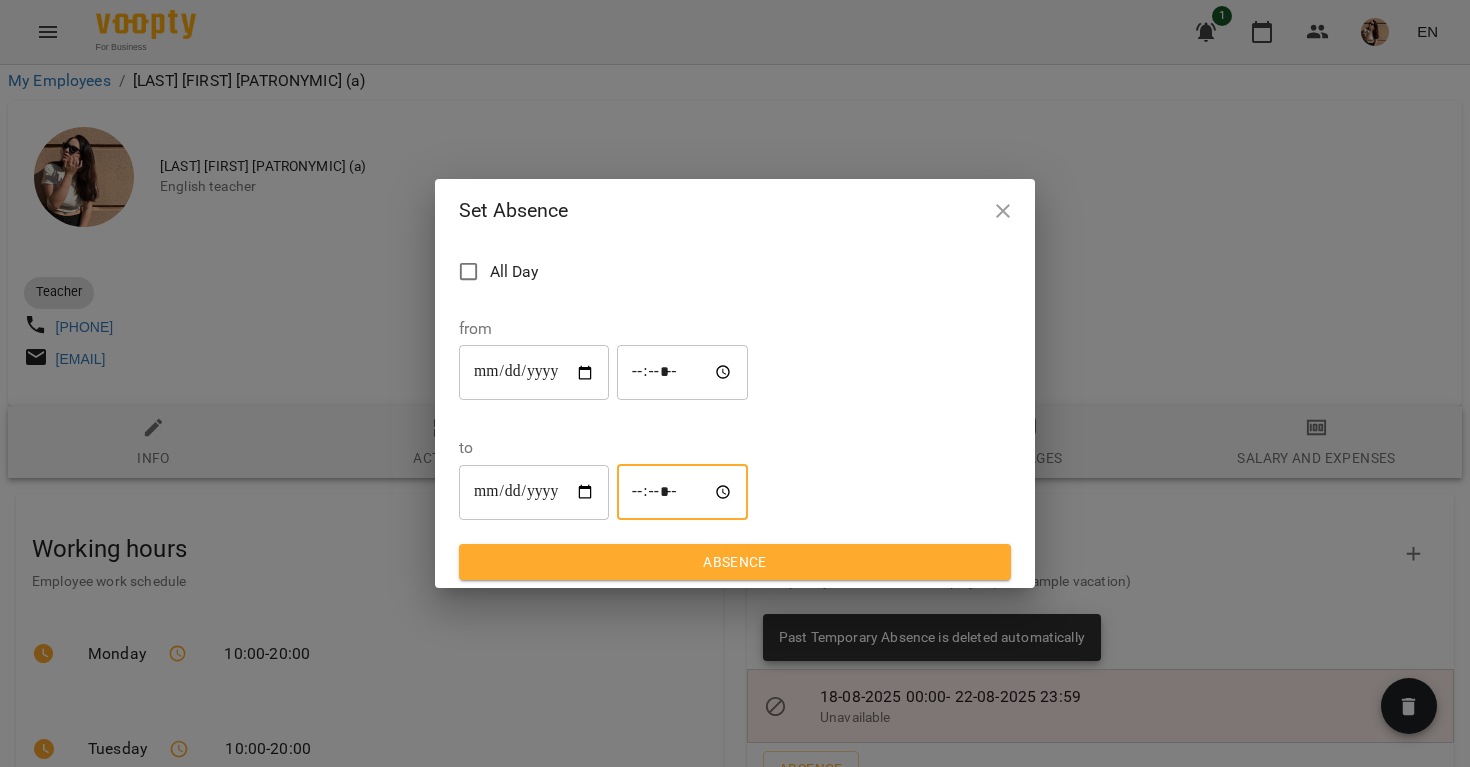 type on "*****" 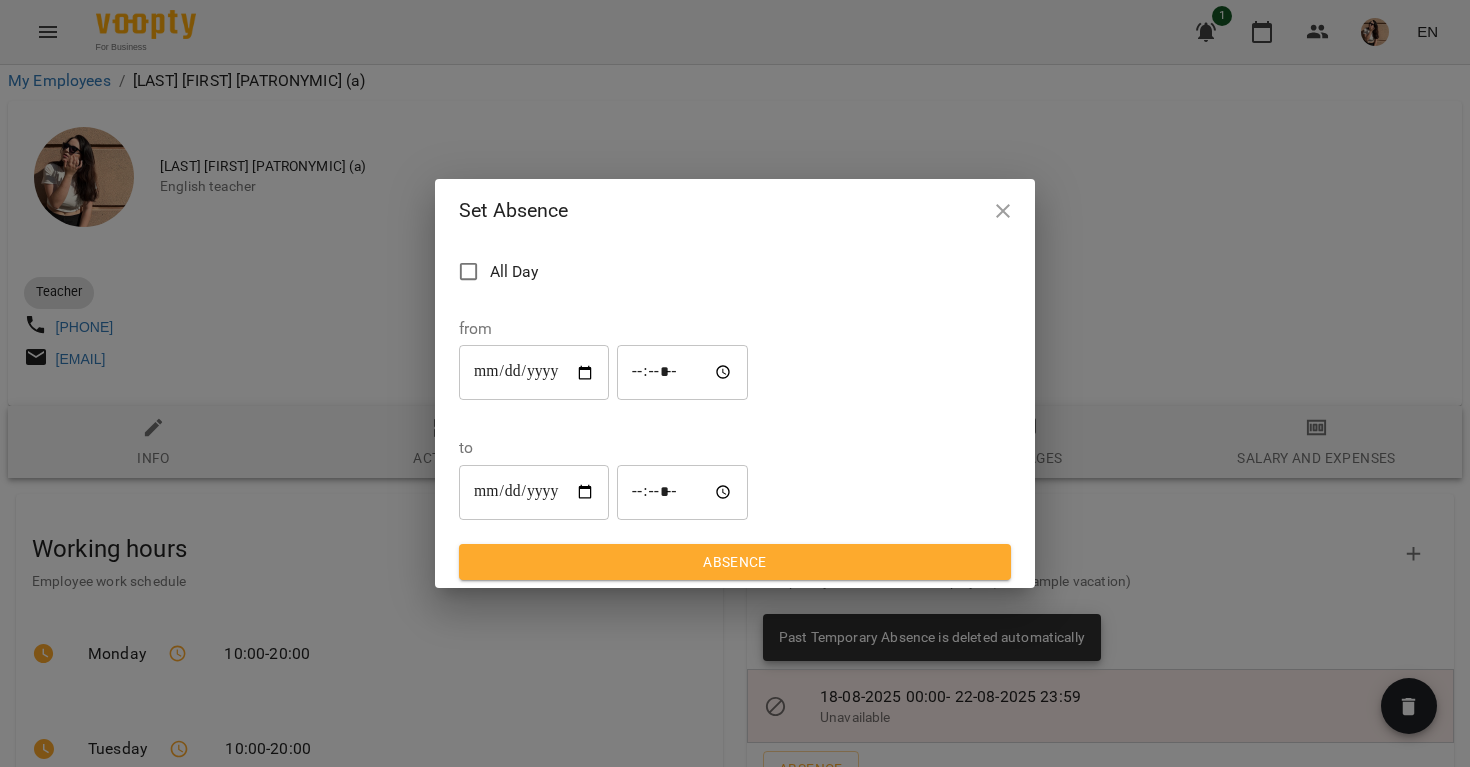 click on "**********" at bounding box center (735, 415) 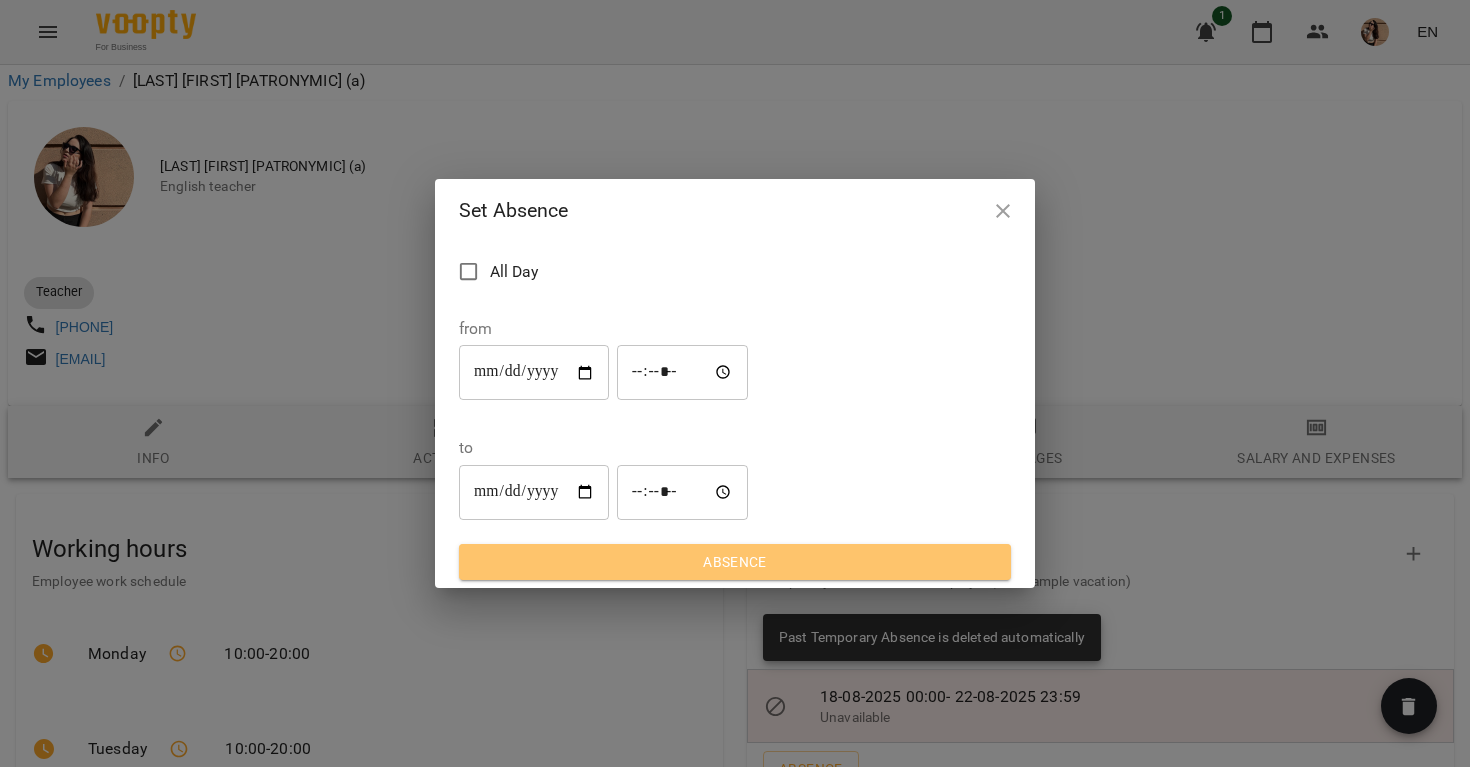 click on "Absence" at bounding box center (735, 562) 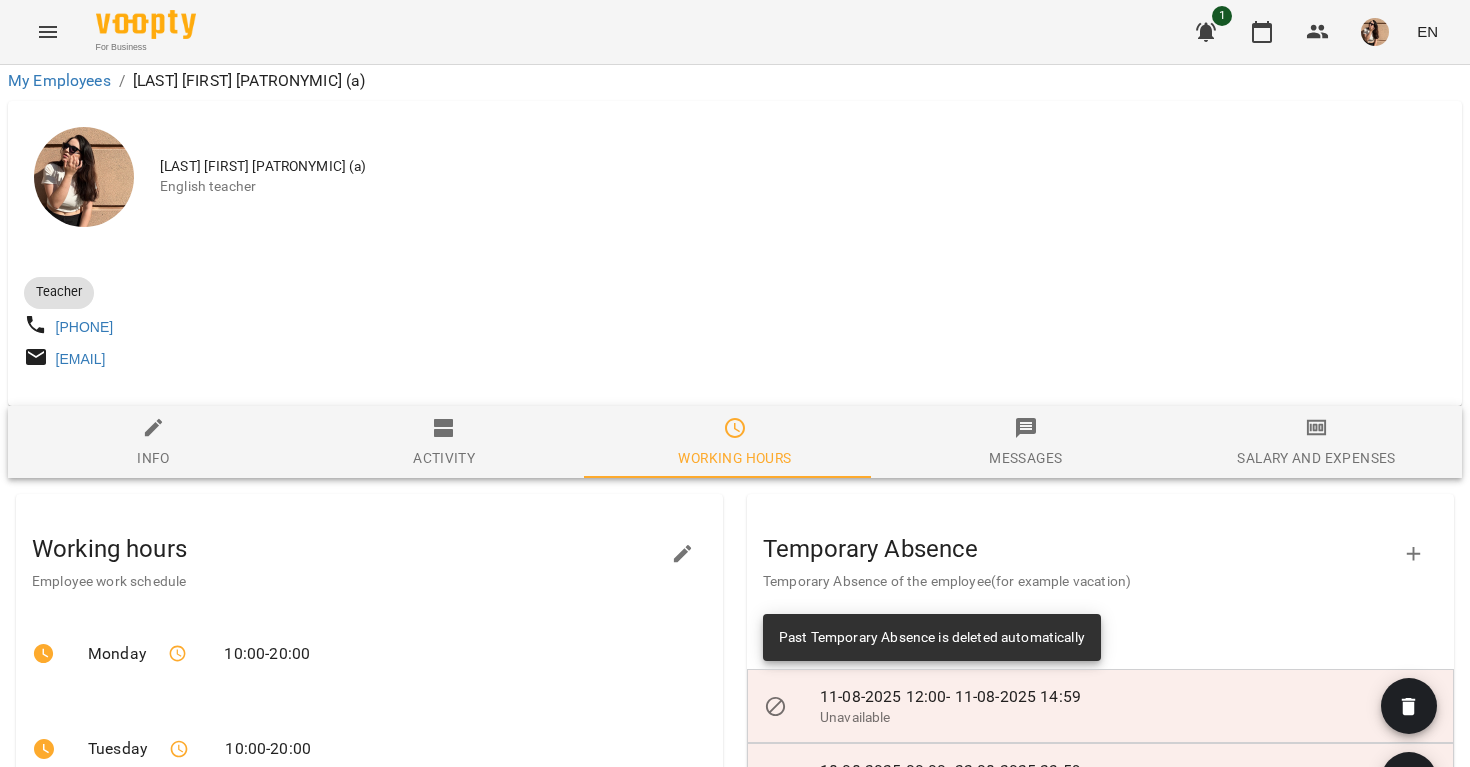 click 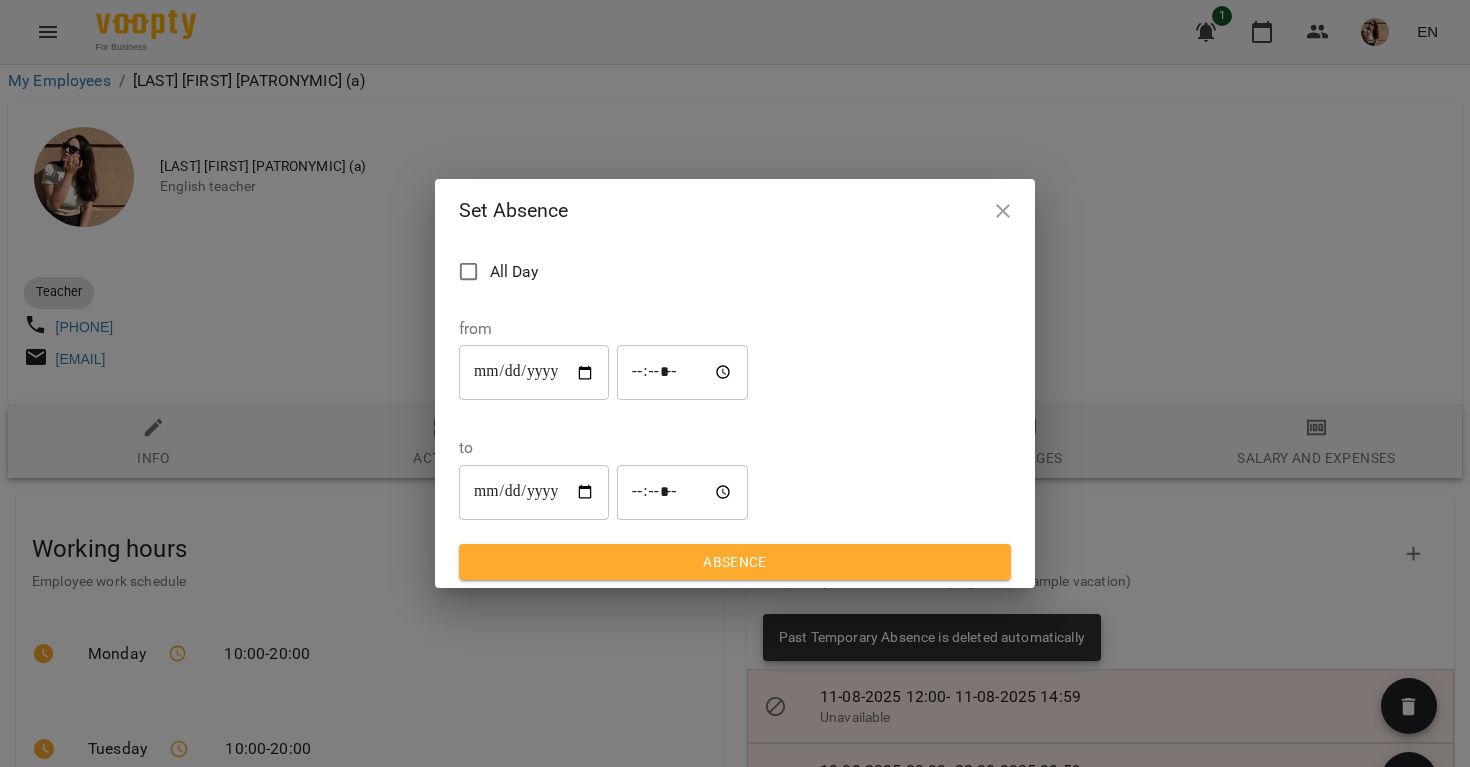 click on "**********" at bounding box center [534, 373] 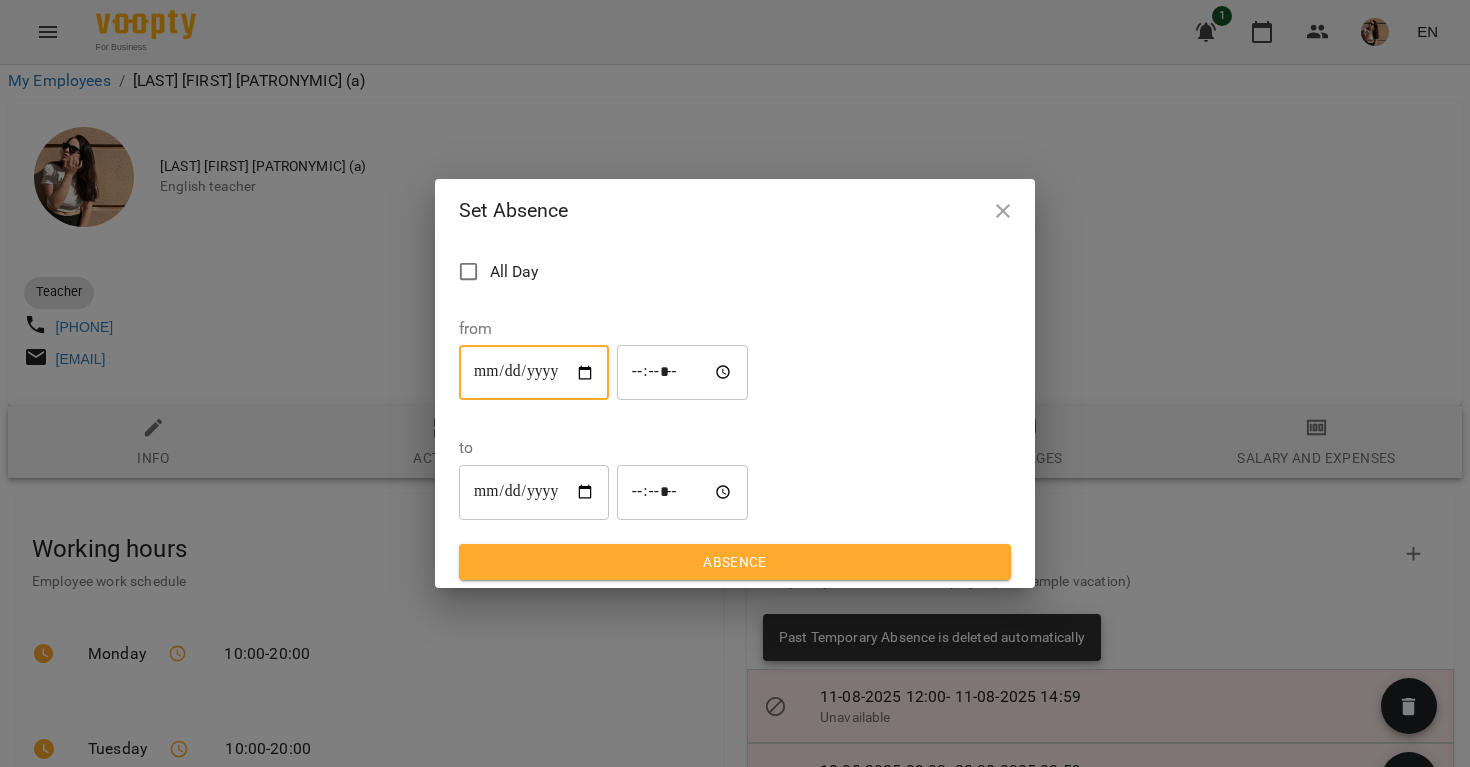 type on "**********" 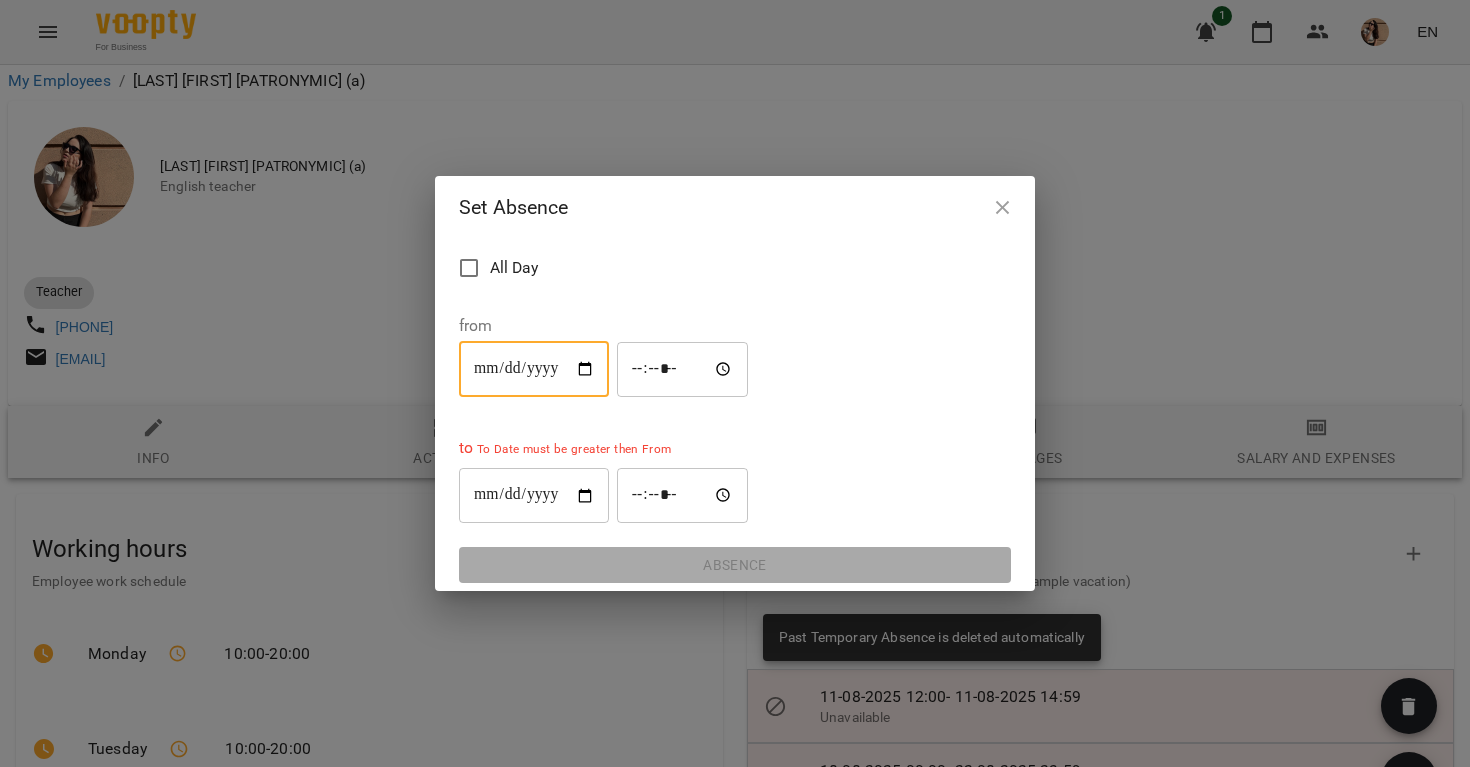 click on "*****" at bounding box center (683, 369) 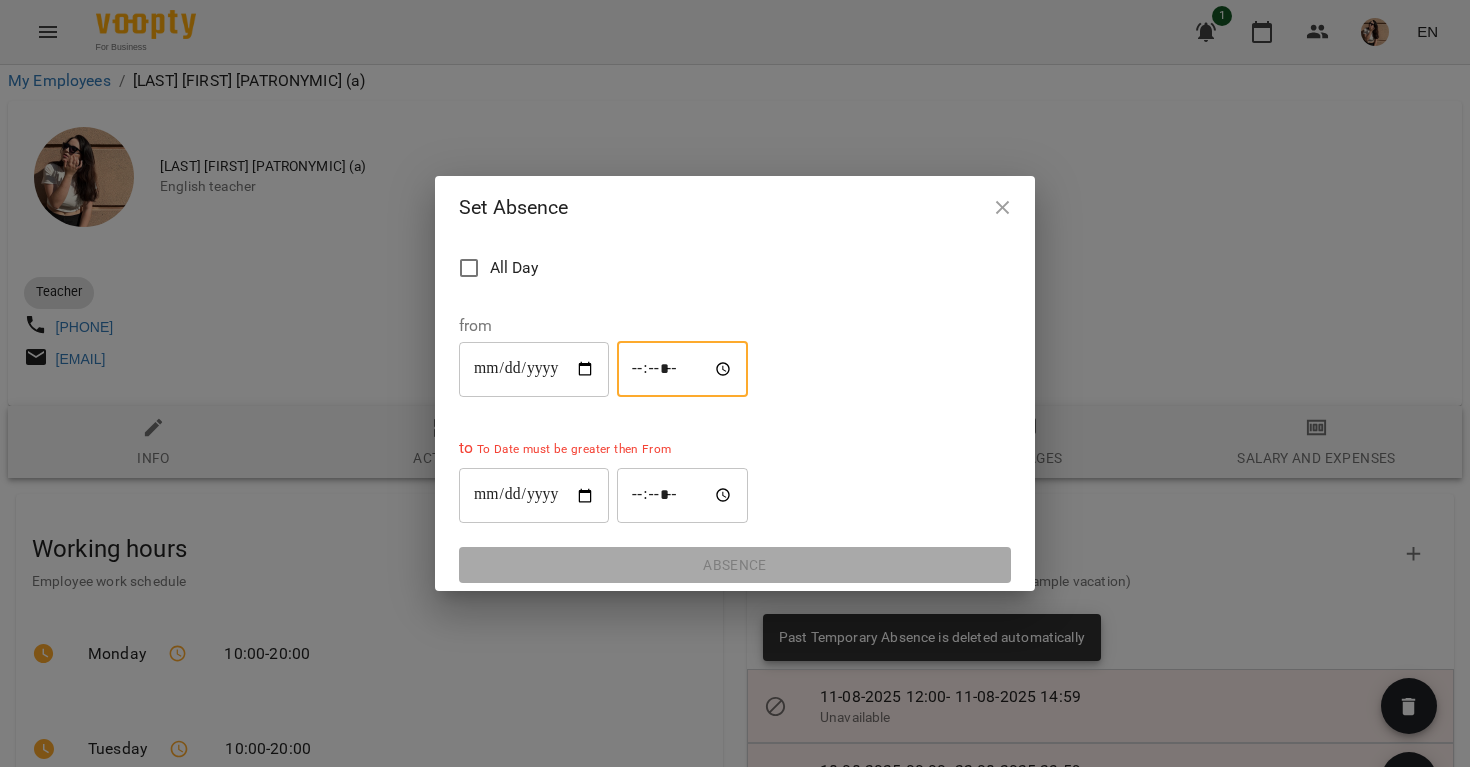 type on "*****" 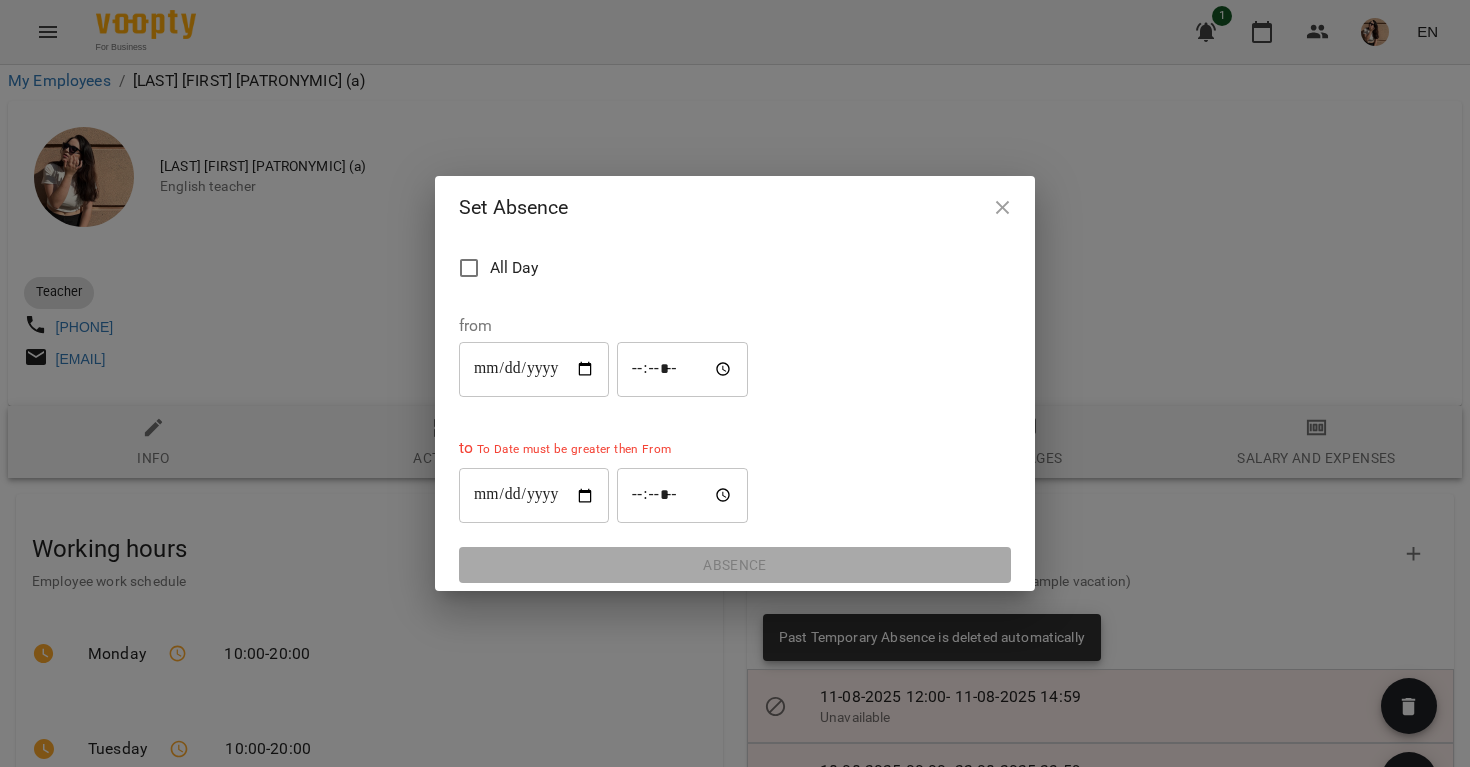 click on "*****" at bounding box center (683, 496) 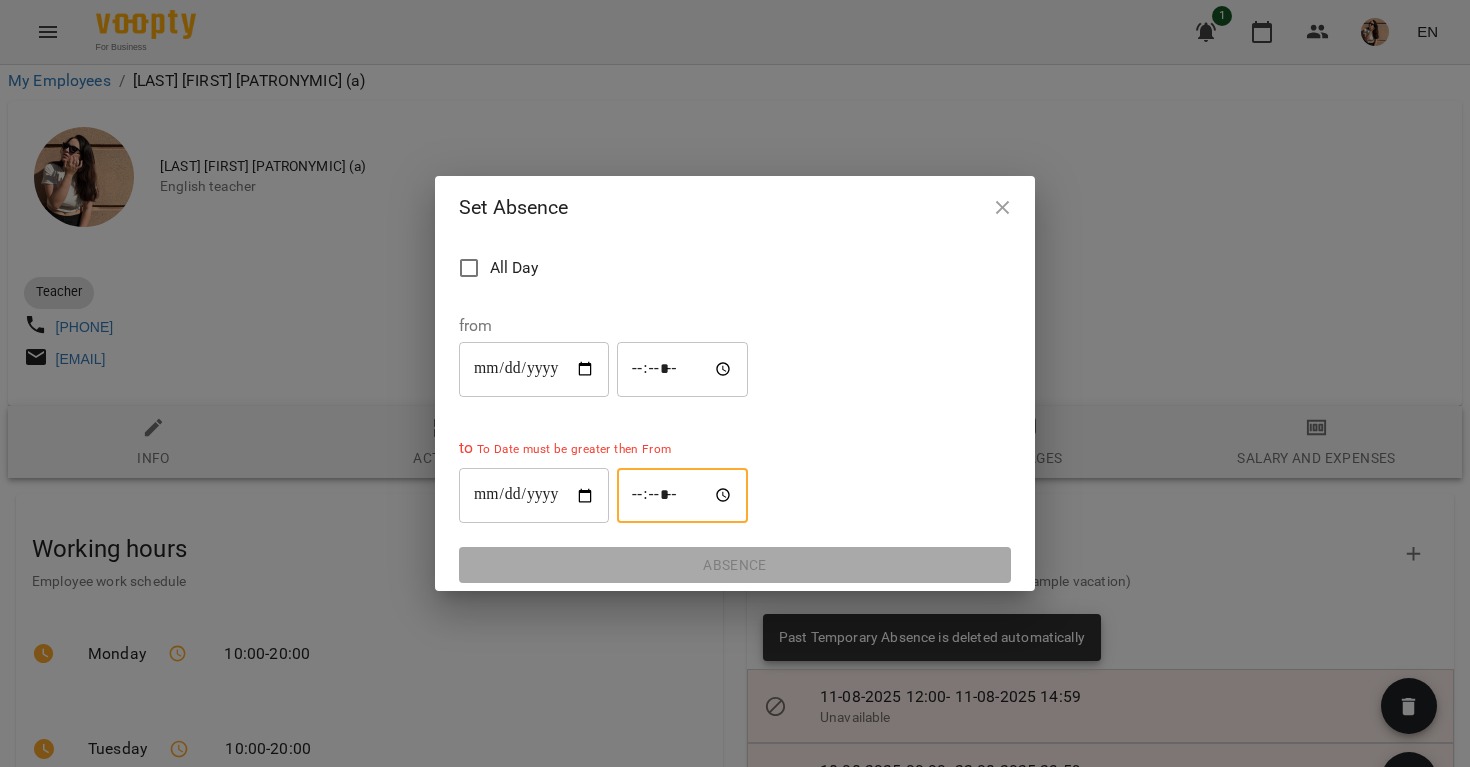 type on "*****" 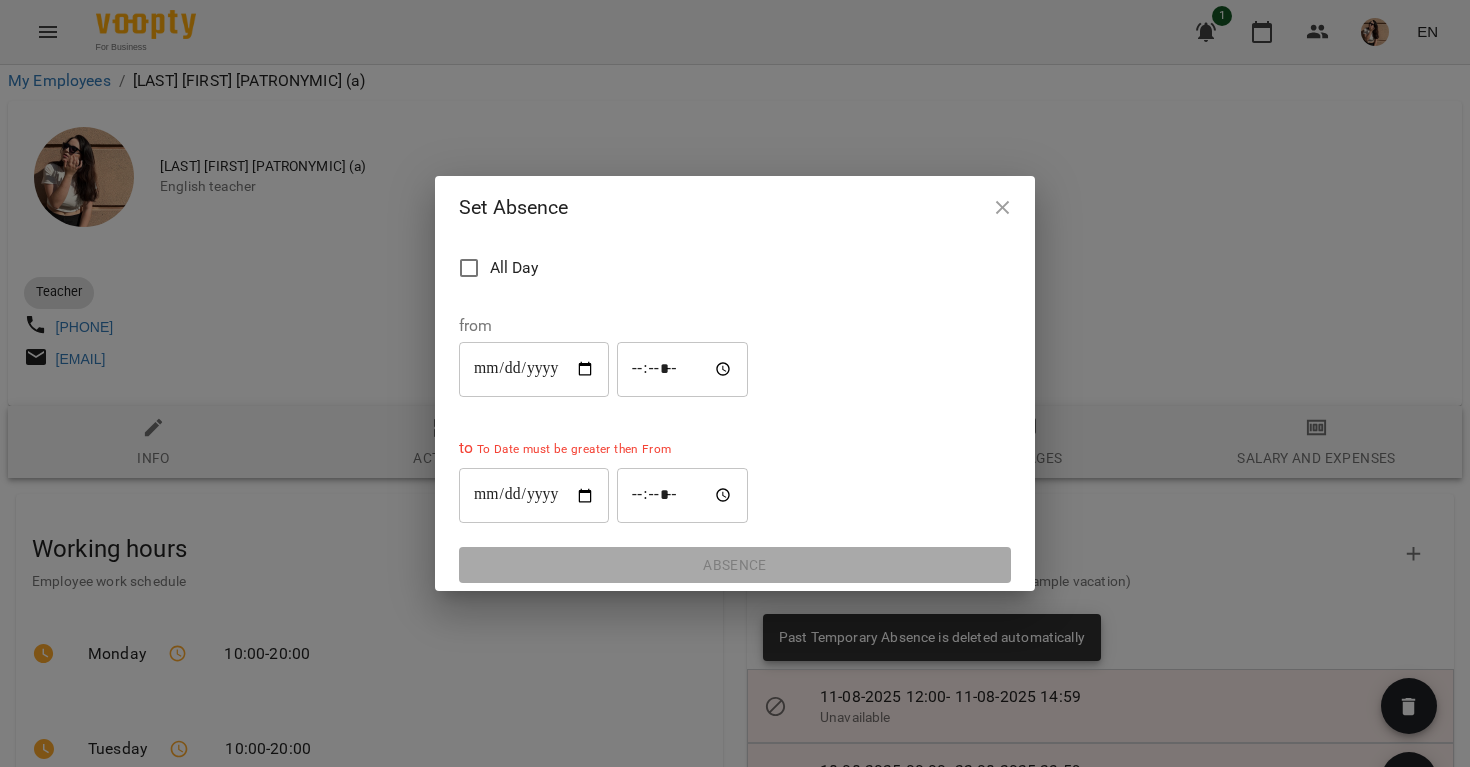 click on "**********" at bounding box center [534, 496] 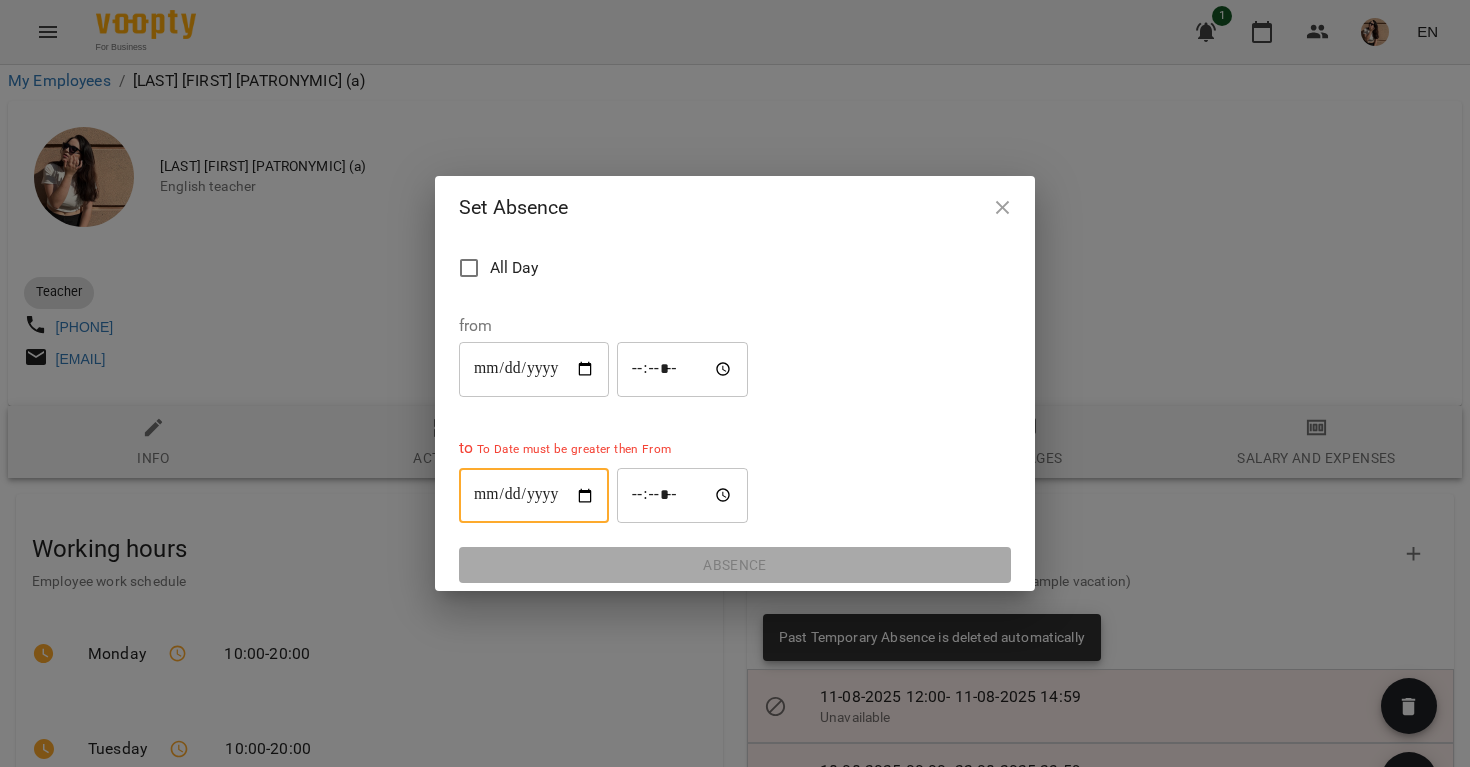 type on "**********" 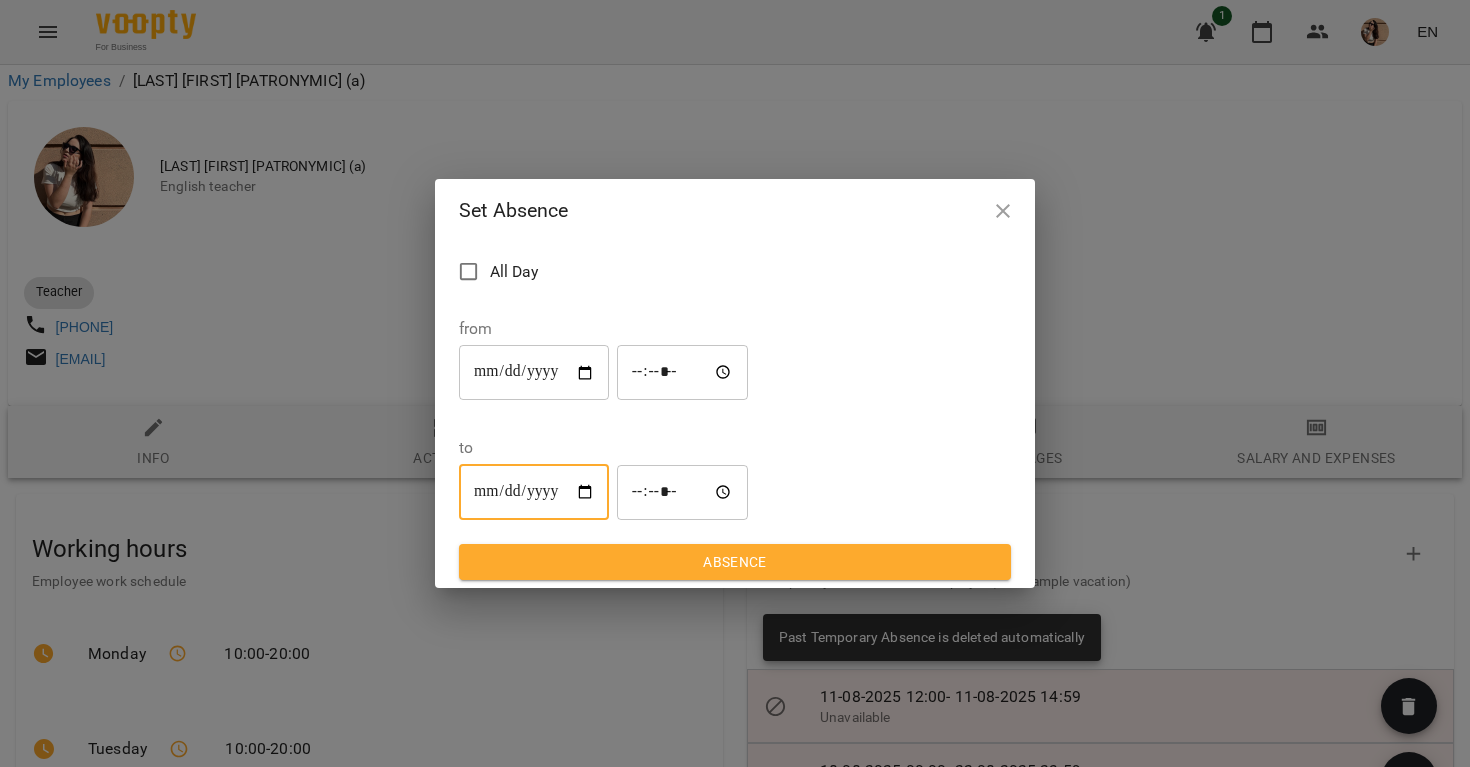 click on "Absence" at bounding box center [735, 562] 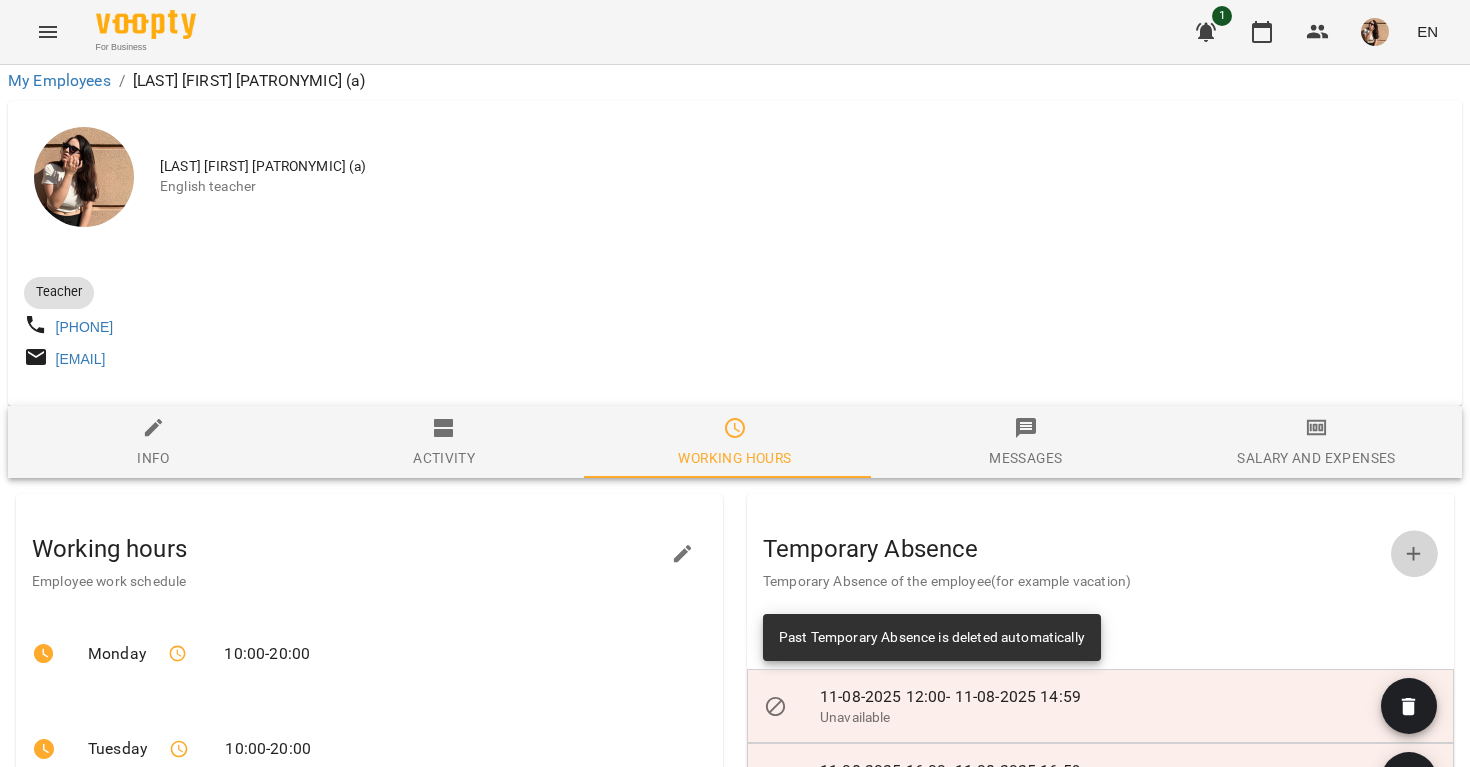 click 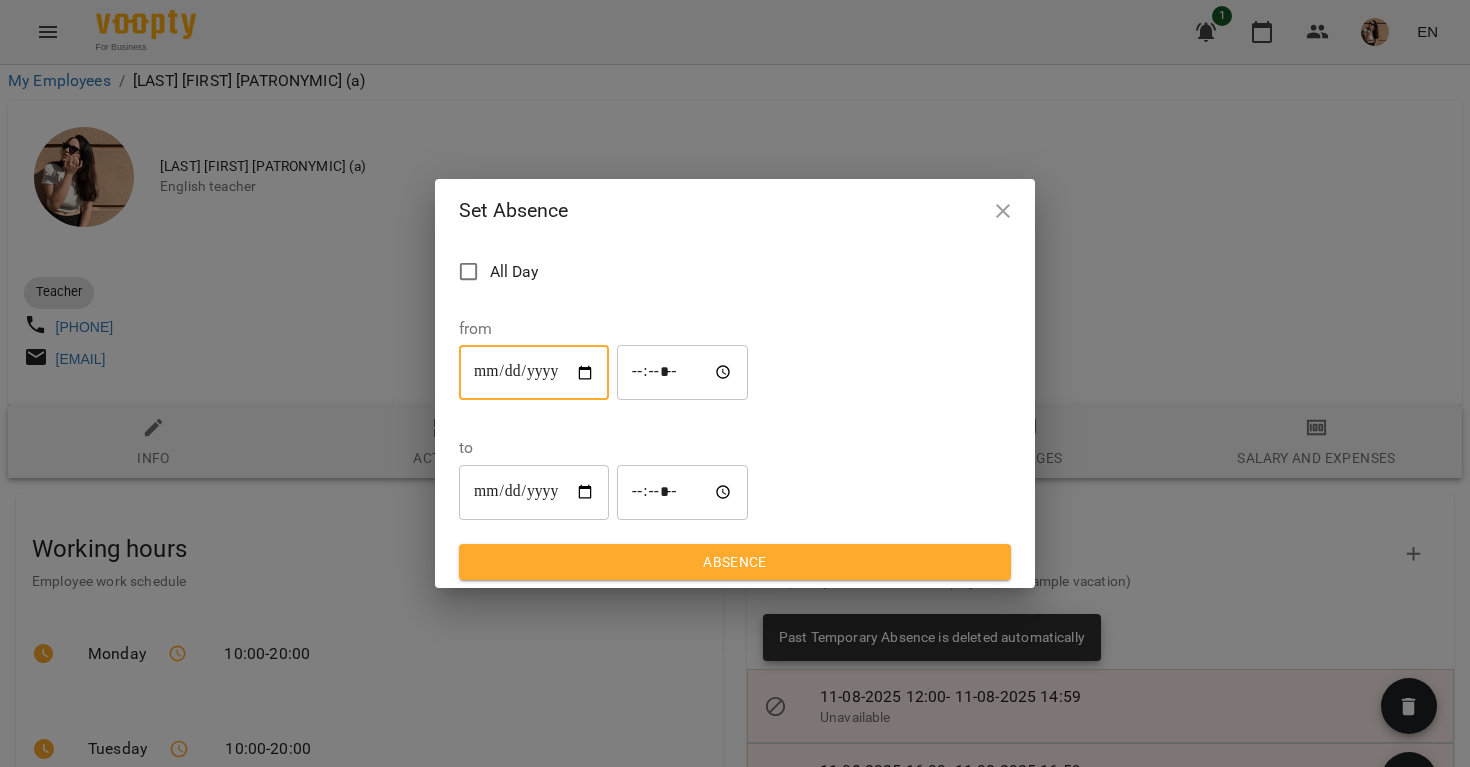 click on "**********" at bounding box center [534, 373] 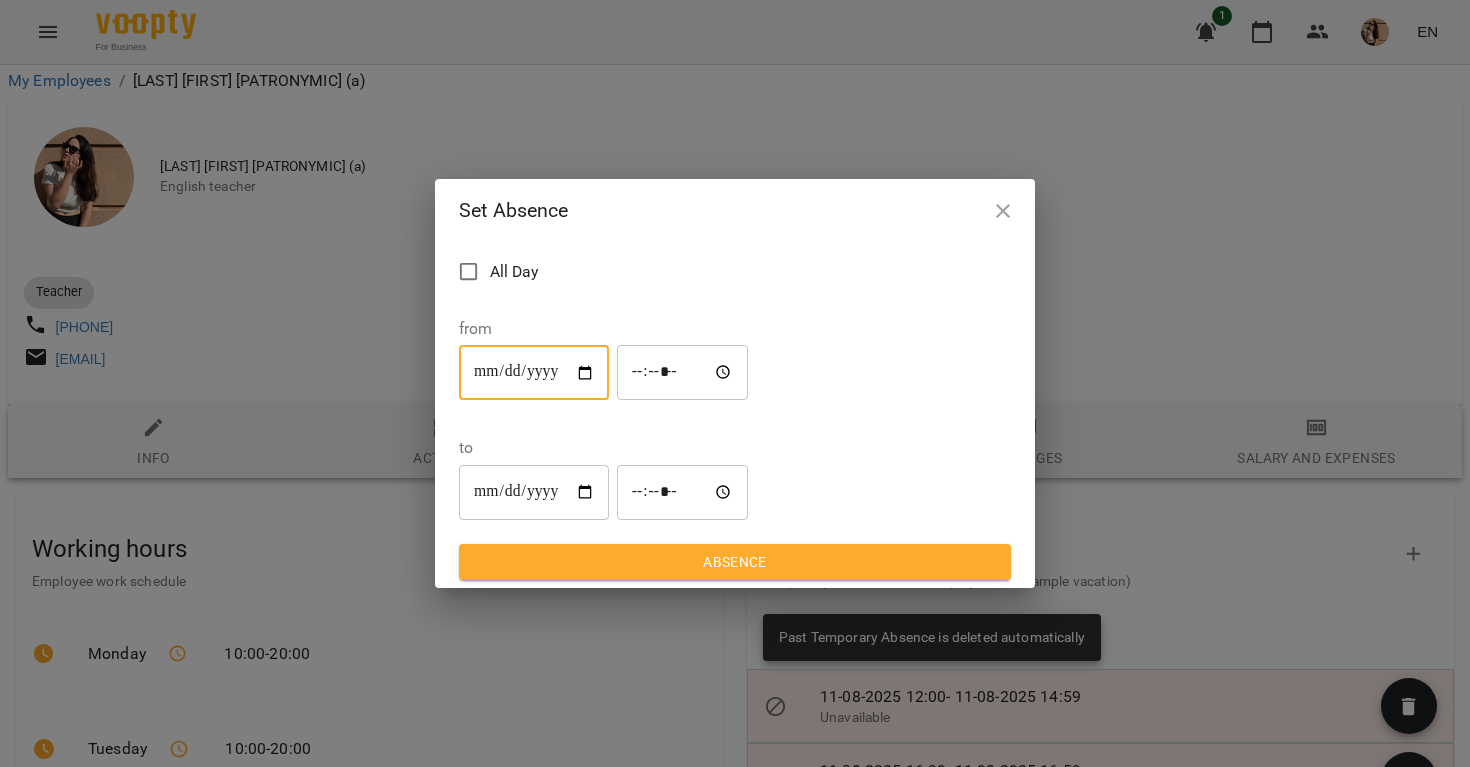 type on "**********" 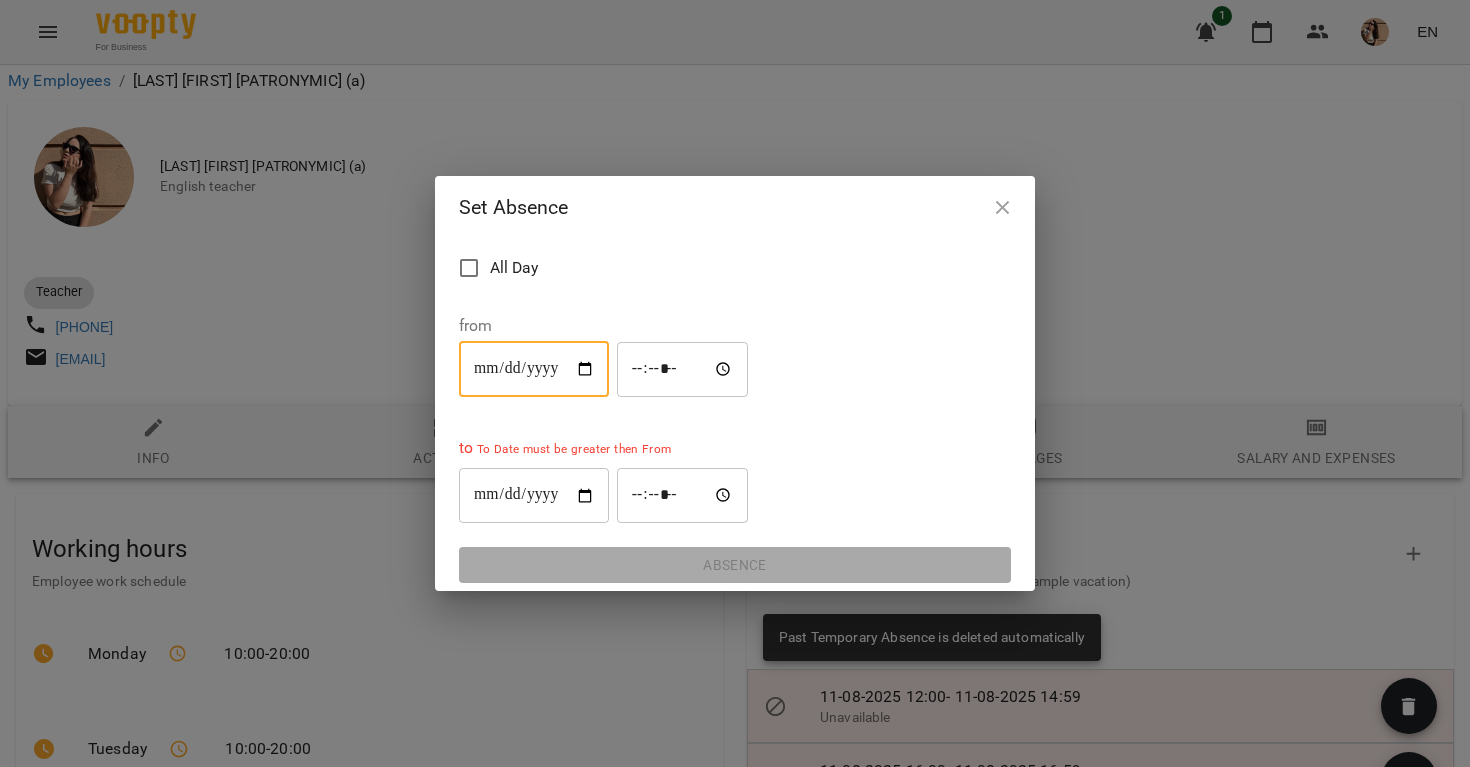 click on "*****" at bounding box center [683, 369] 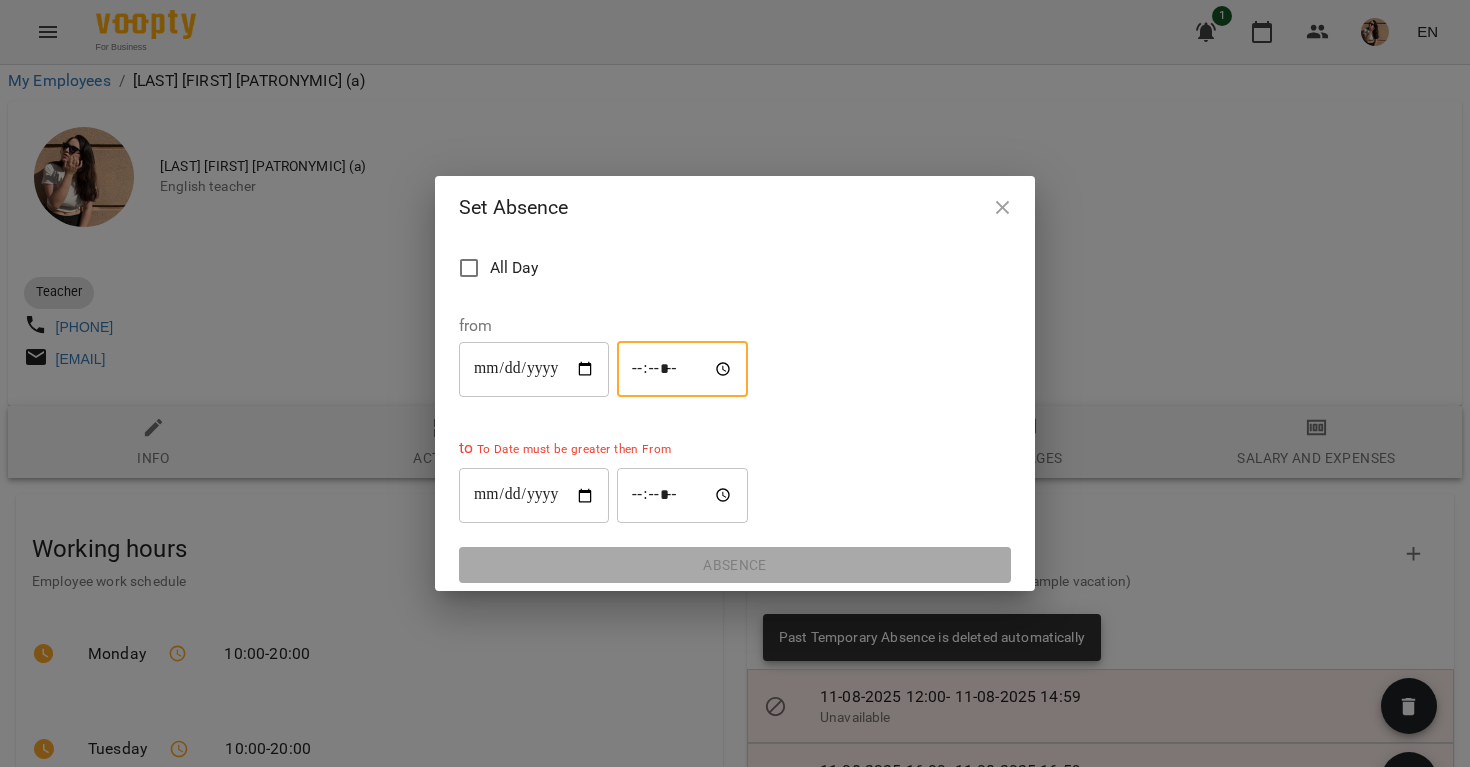 type on "*****" 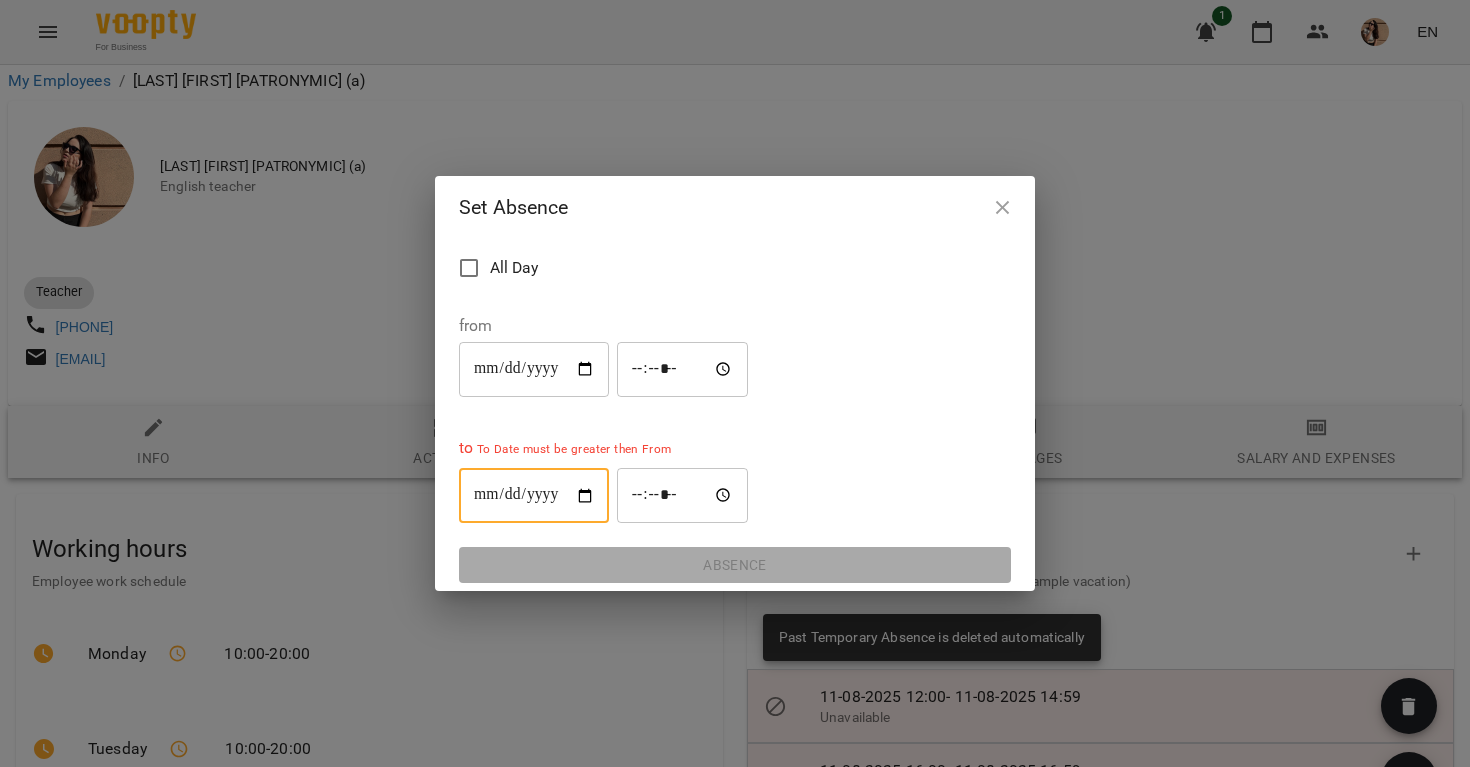 click on "**********" at bounding box center (534, 496) 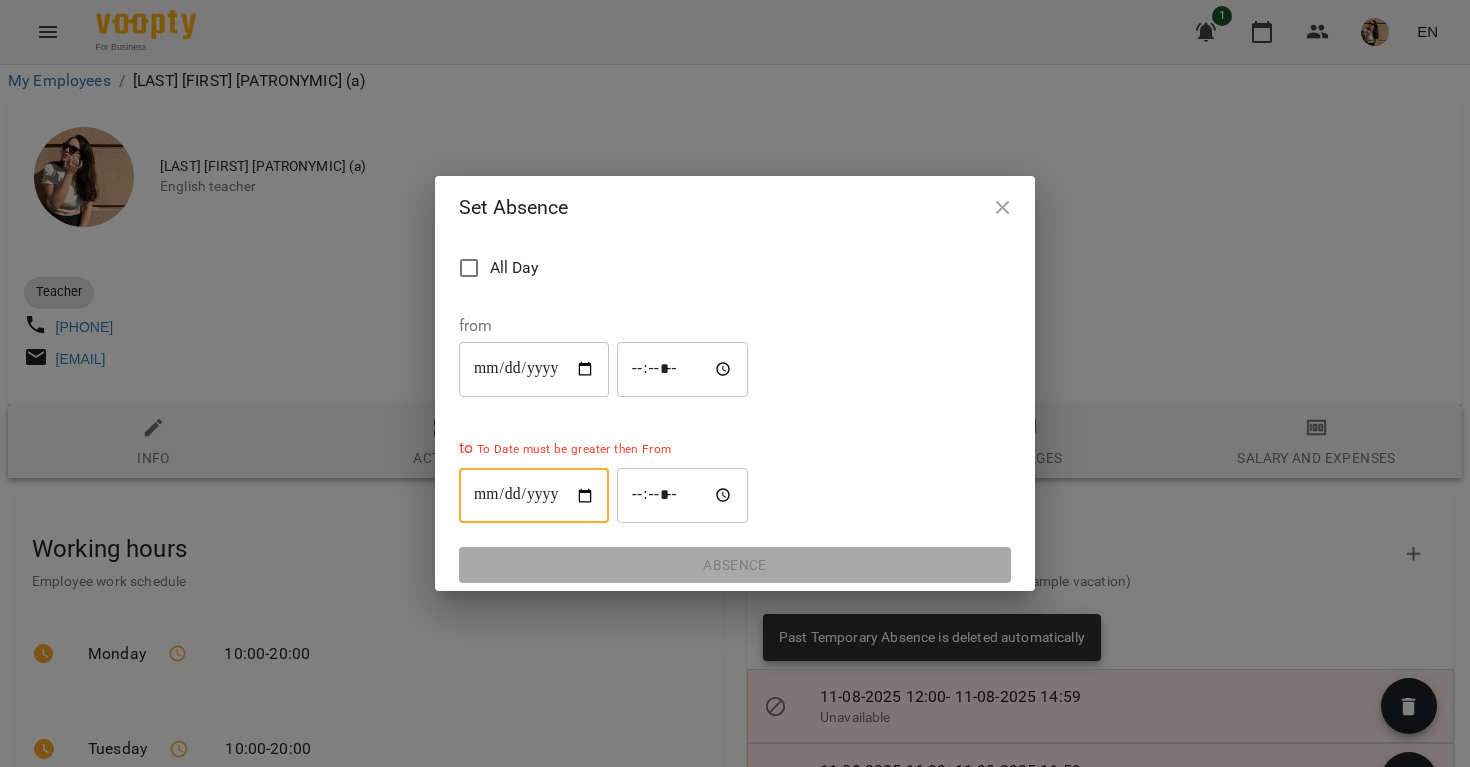 type on "**********" 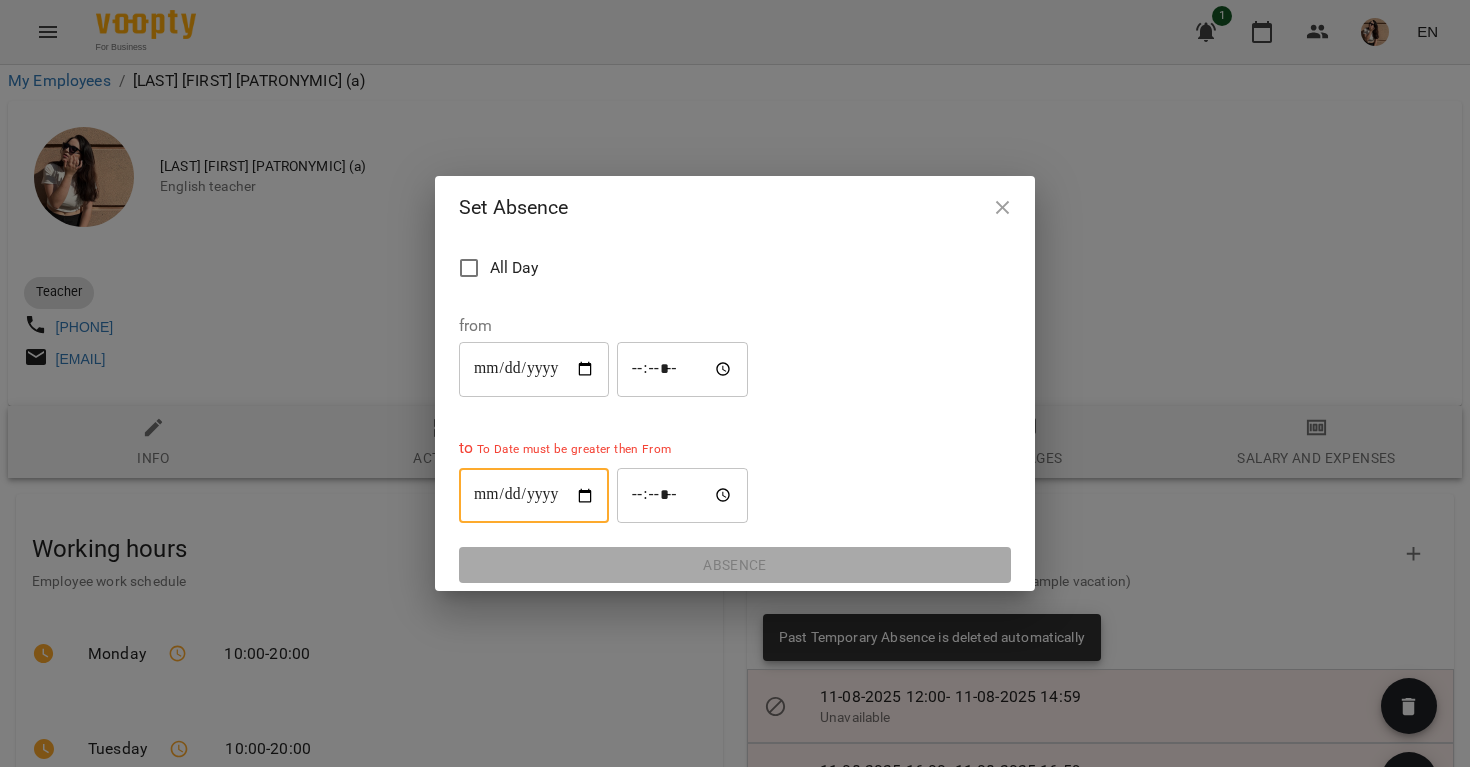 click on "*****" at bounding box center [683, 496] 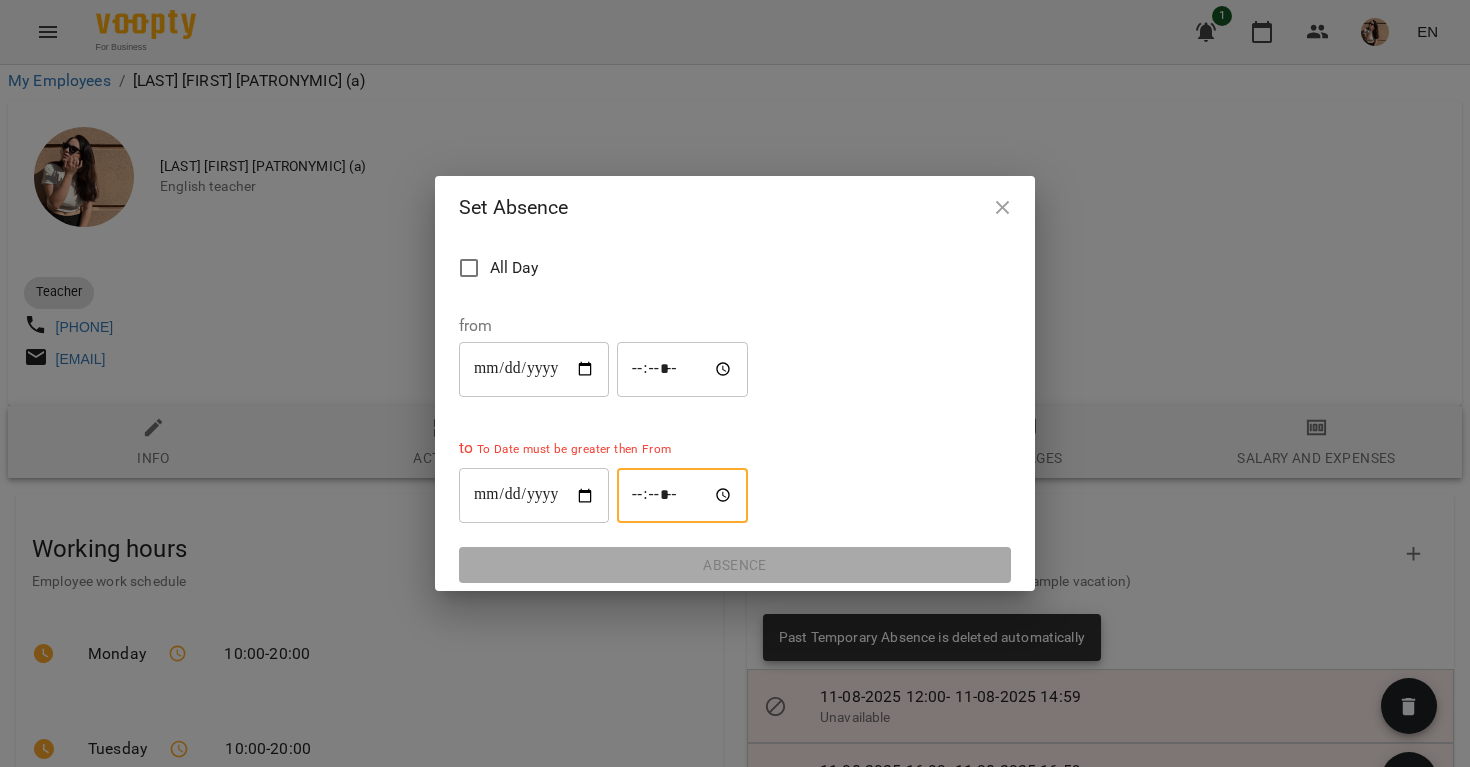 type on "*****" 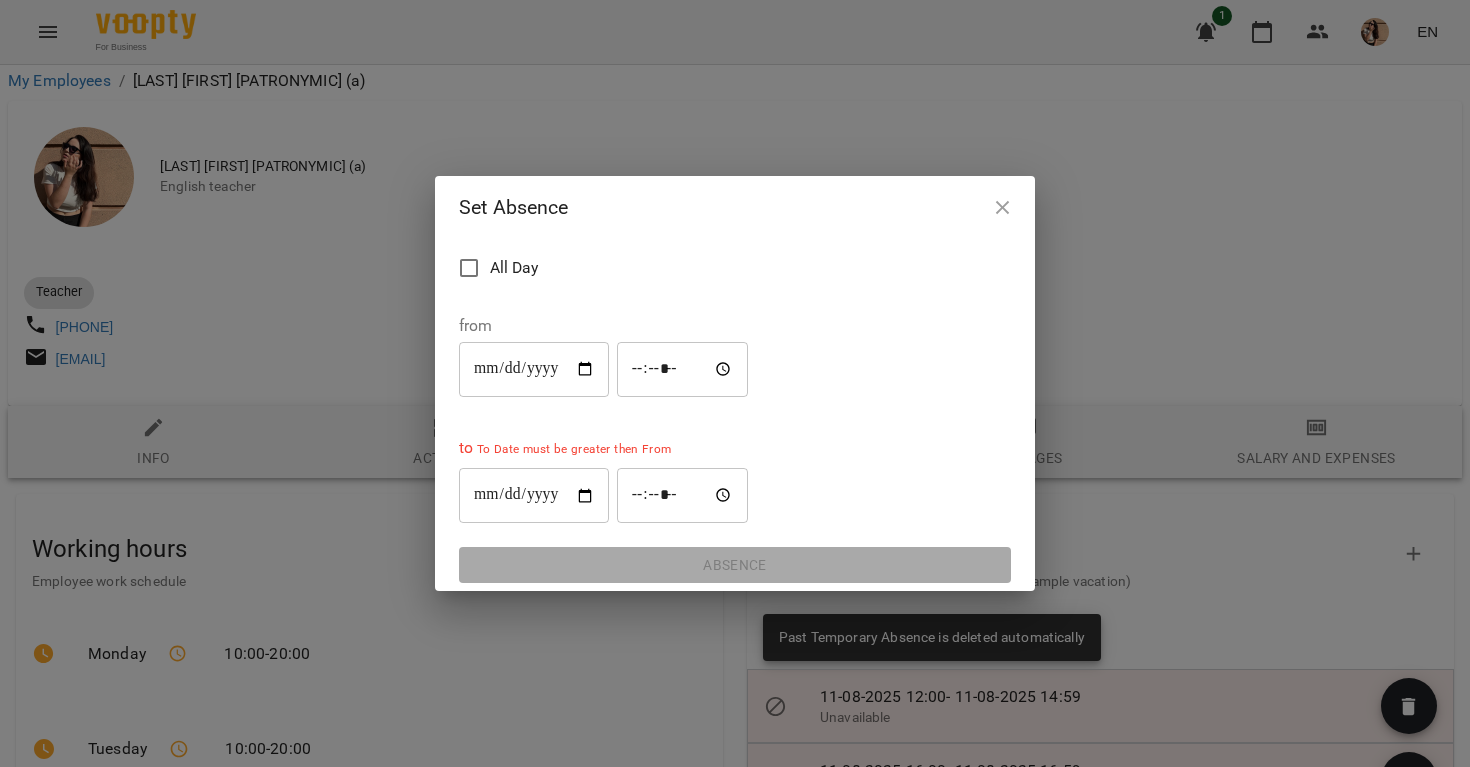 click on "**********" at bounding box center (534, 496) 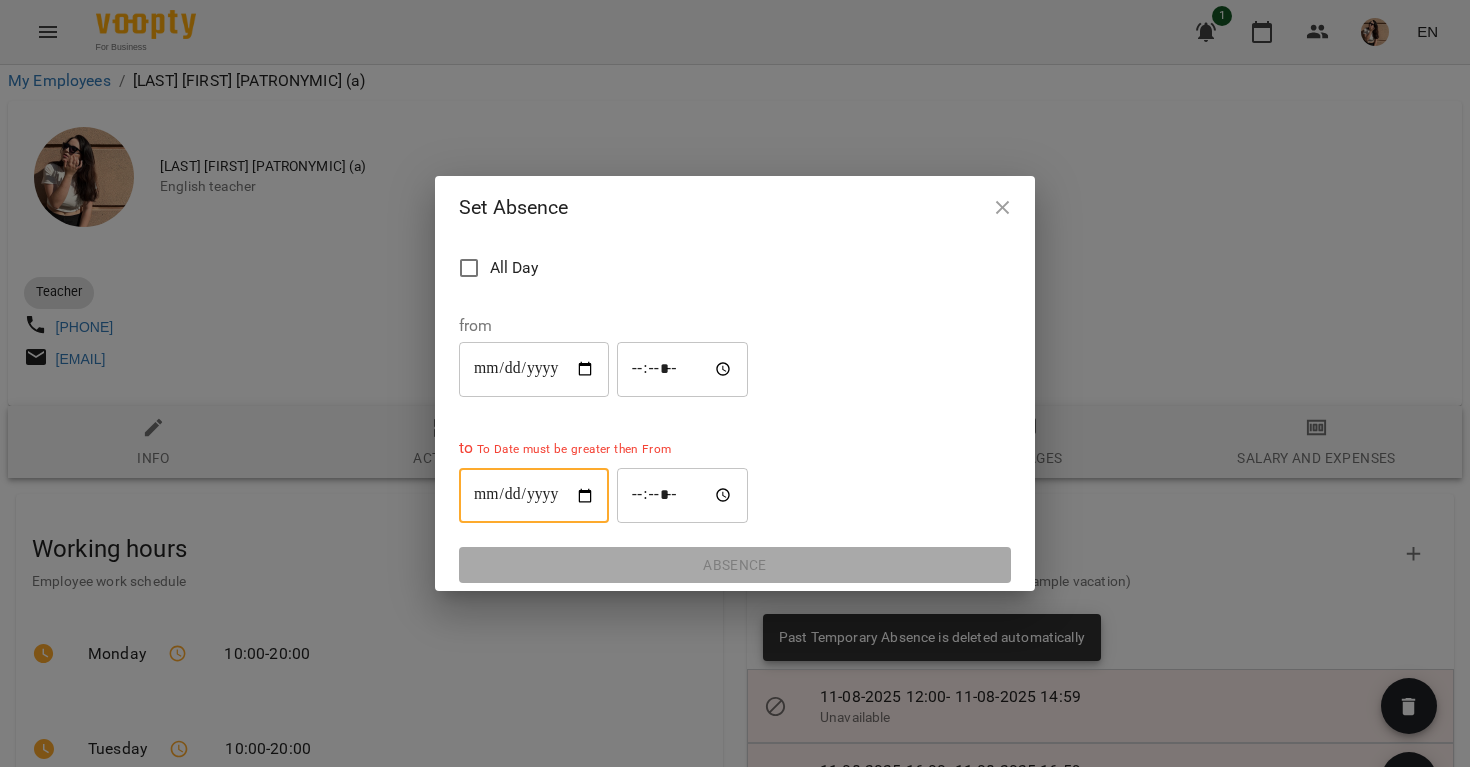 type on "**********" 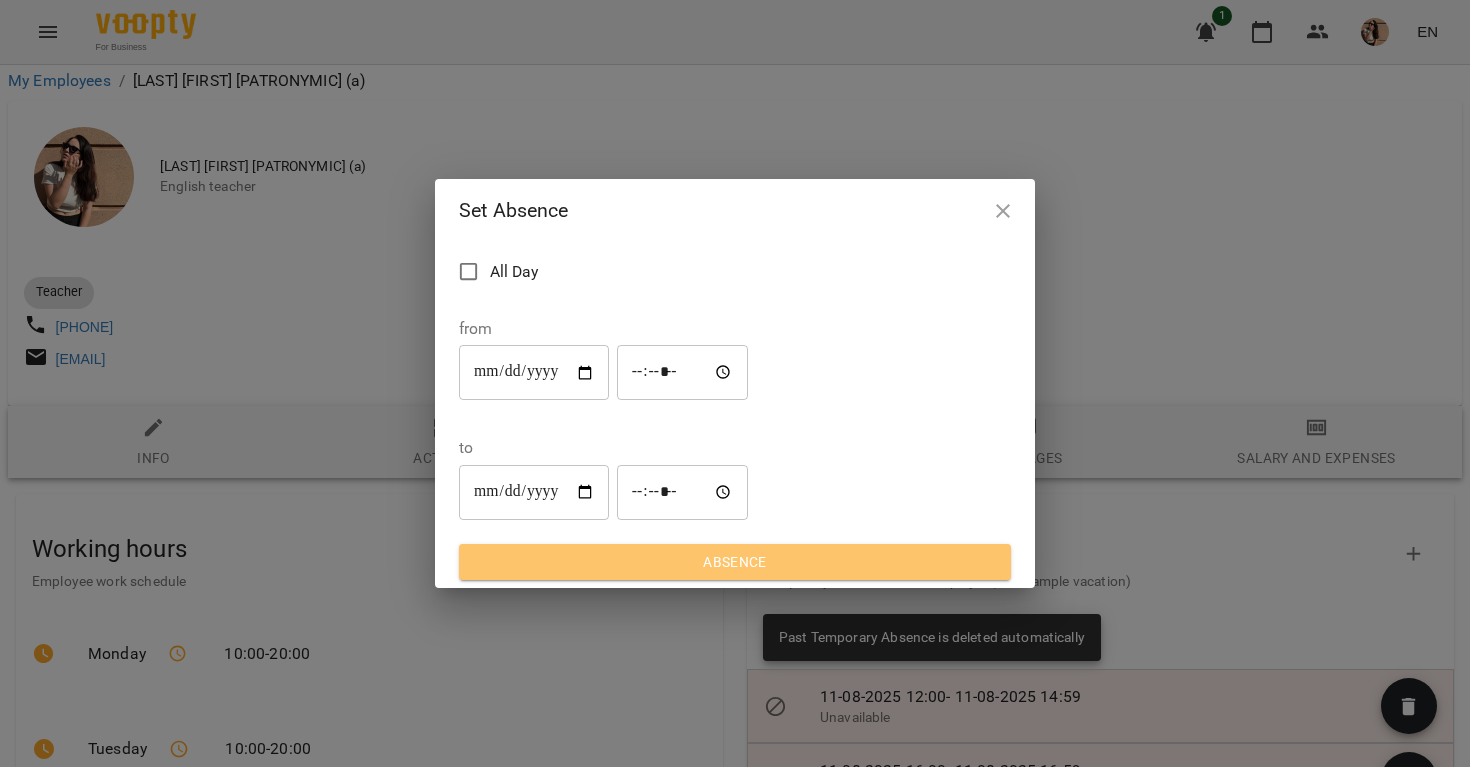click on "Absence" at bounding box center (735, 562) 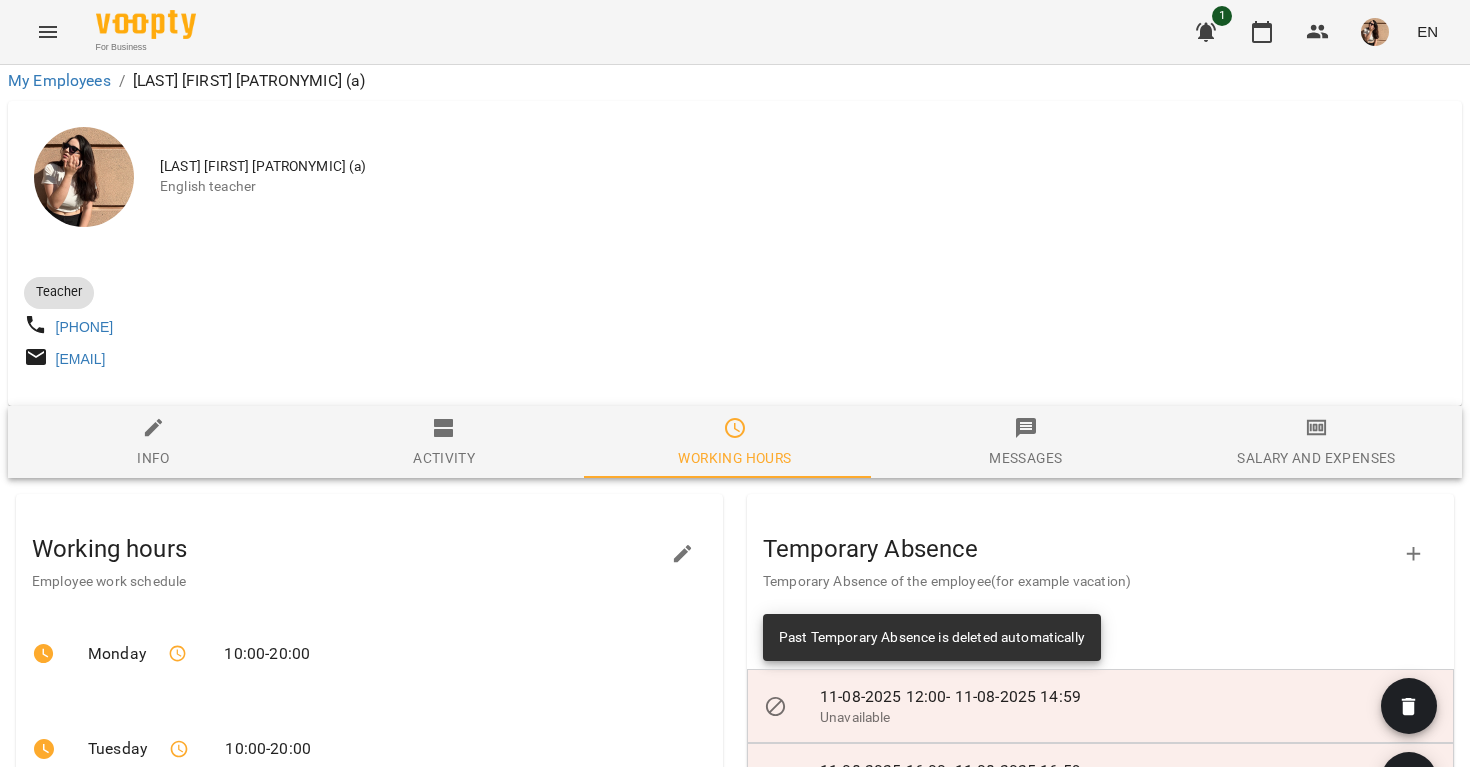 click 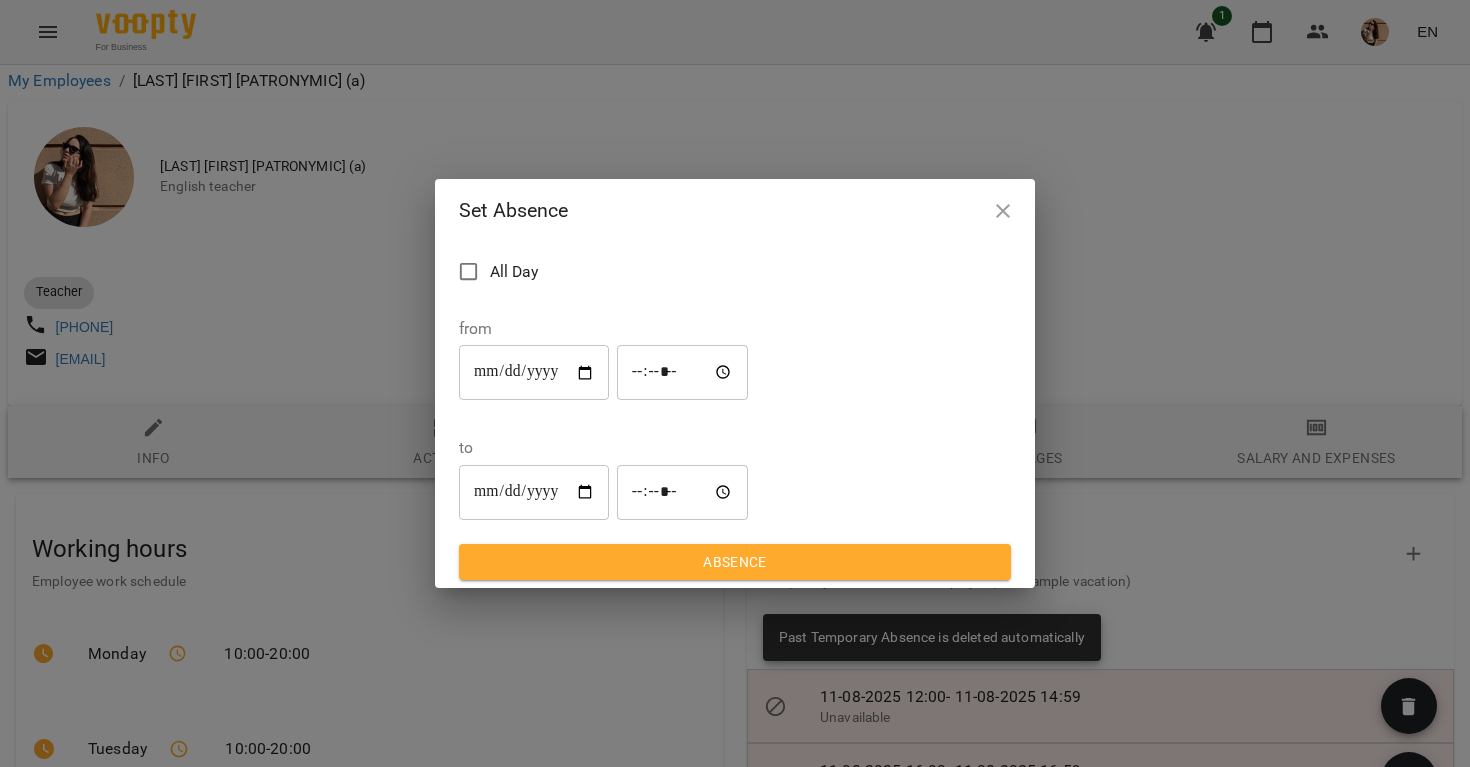 click on "**********" at bounding box center (534, 373) 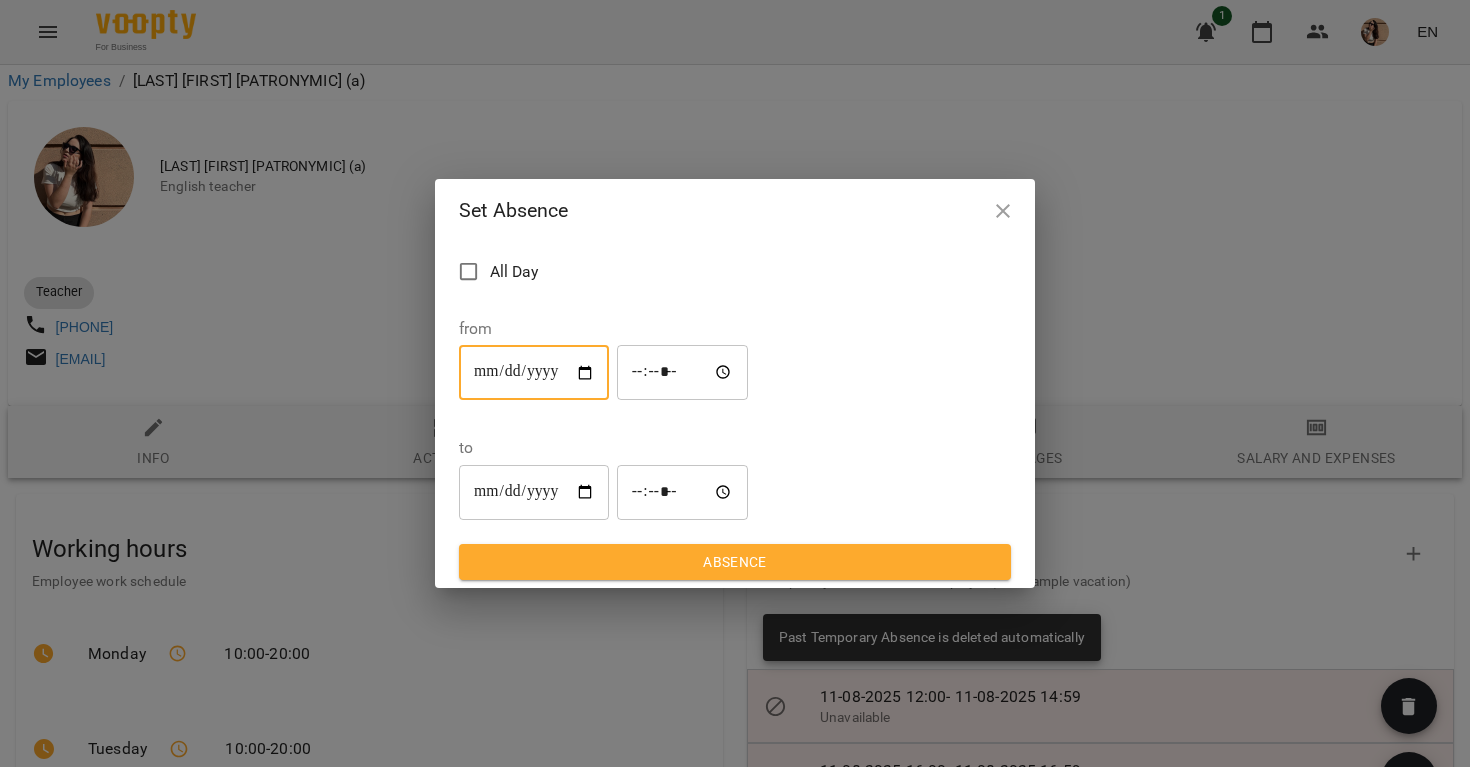type on "**********" 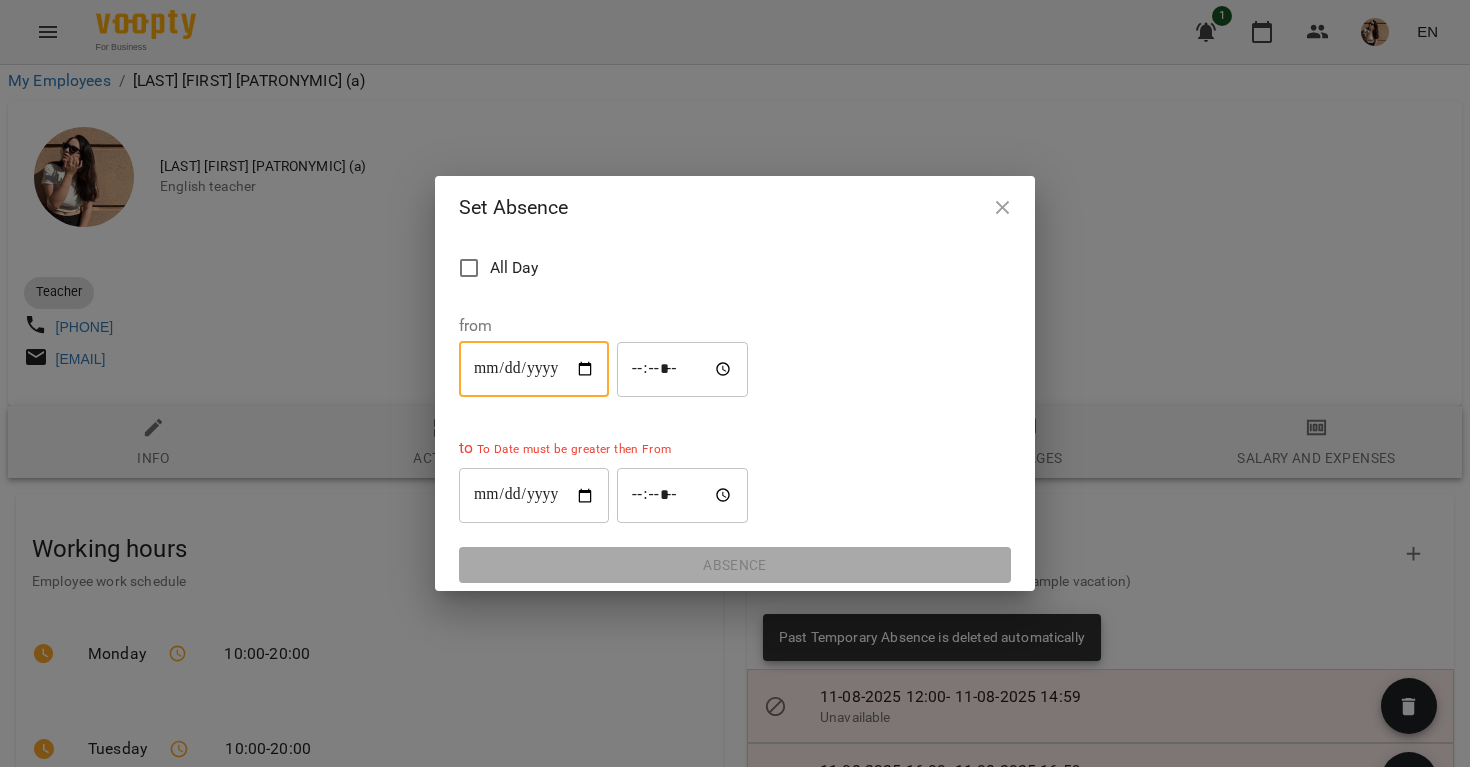 click on "*****" at bounding box center [683, 369] 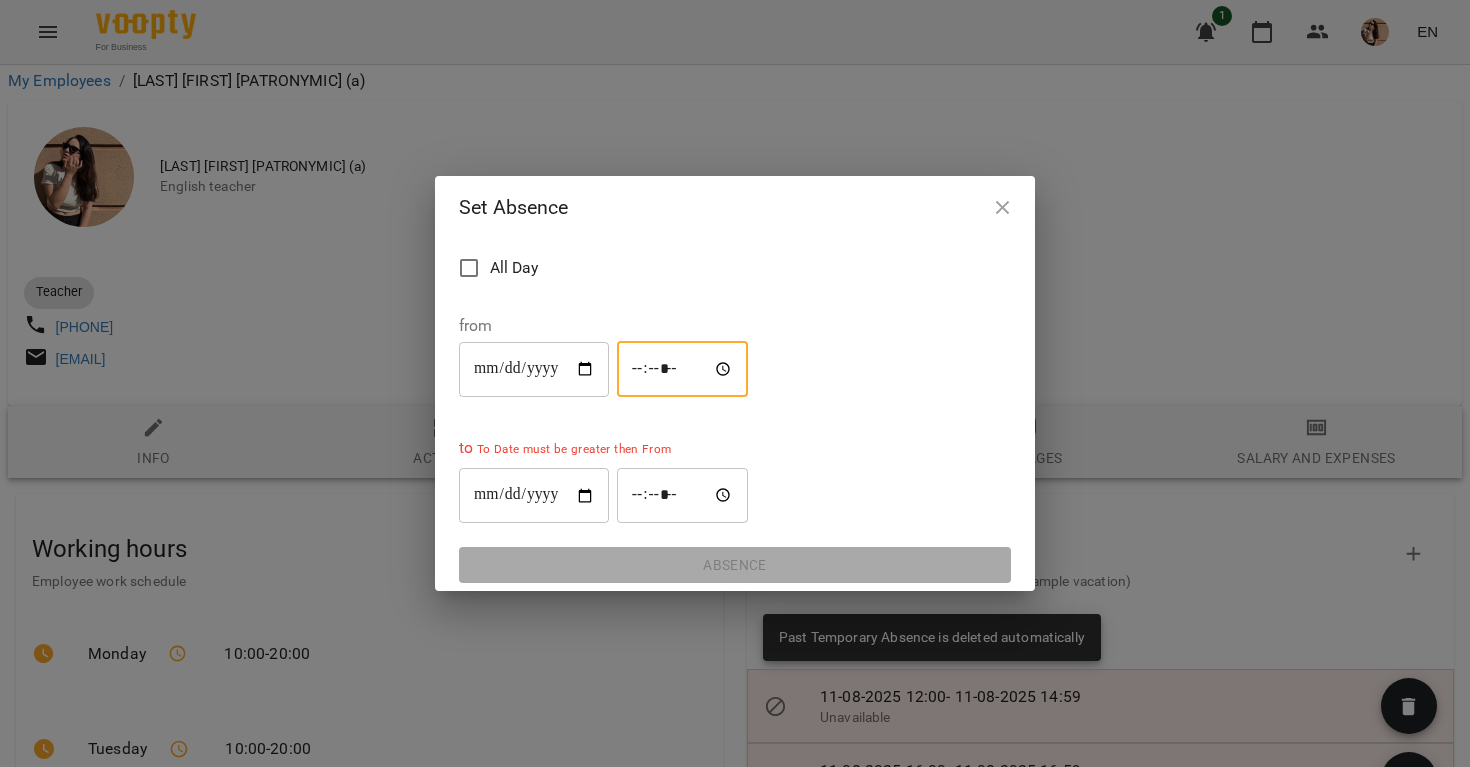 type on "*****" 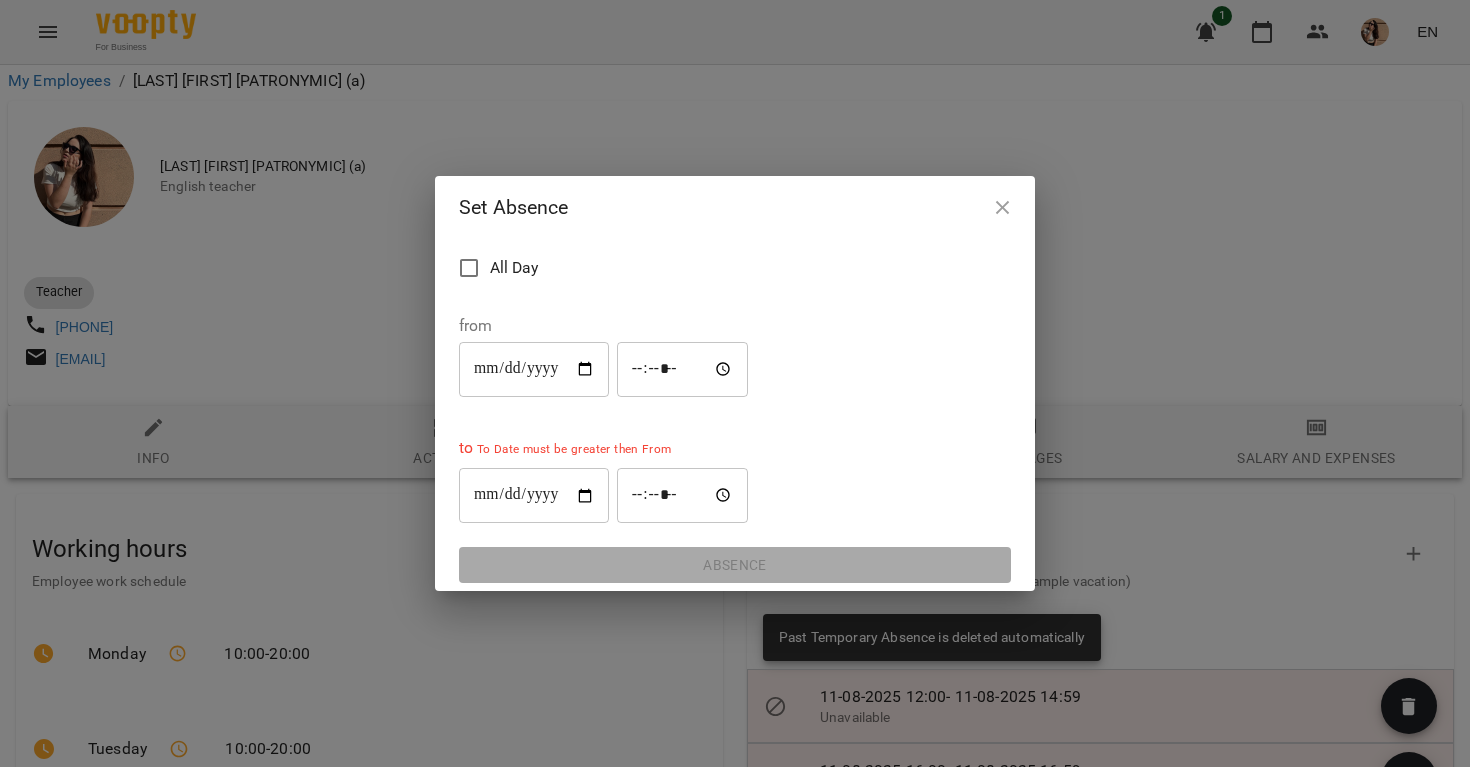 click on "*****" at bounding box center (683, 496) 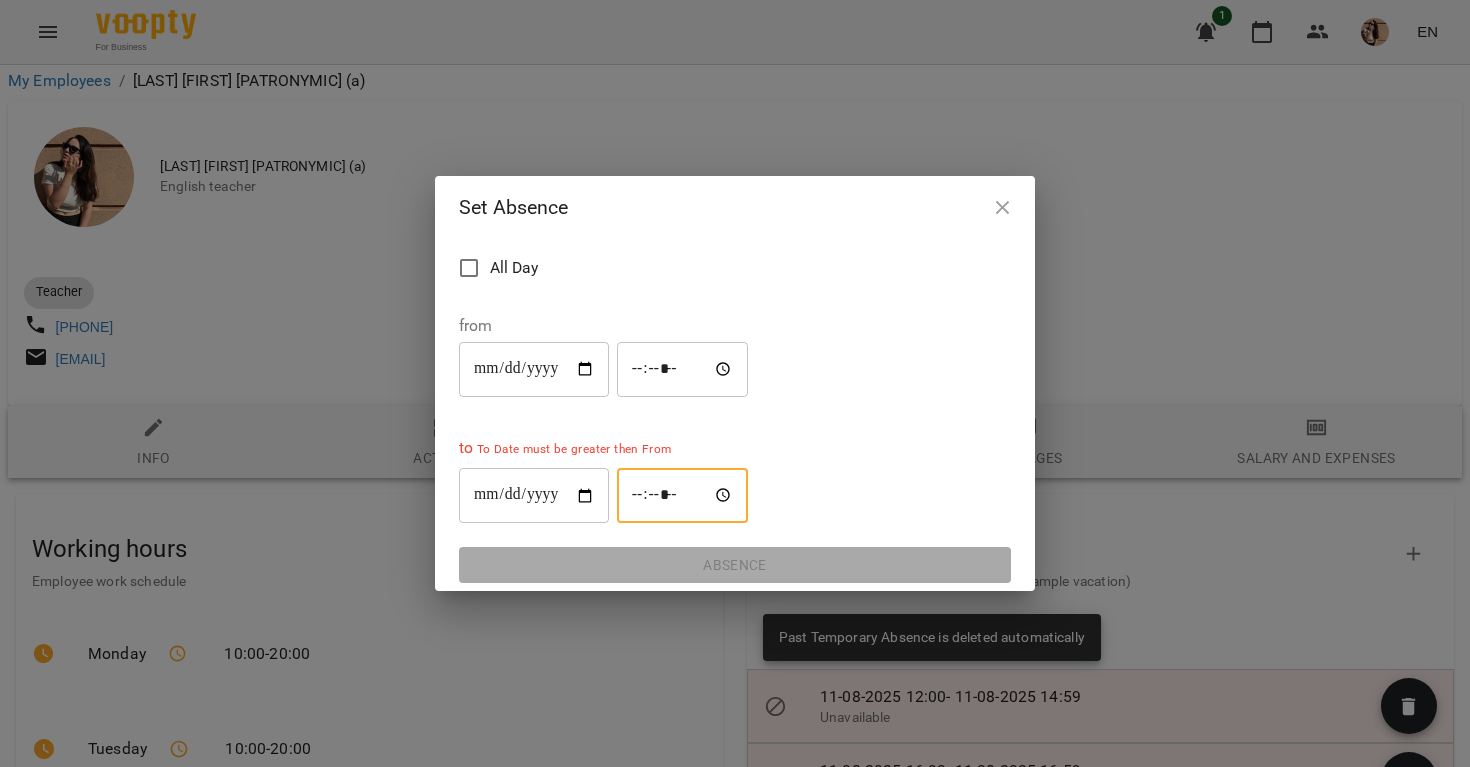 type on "*****" 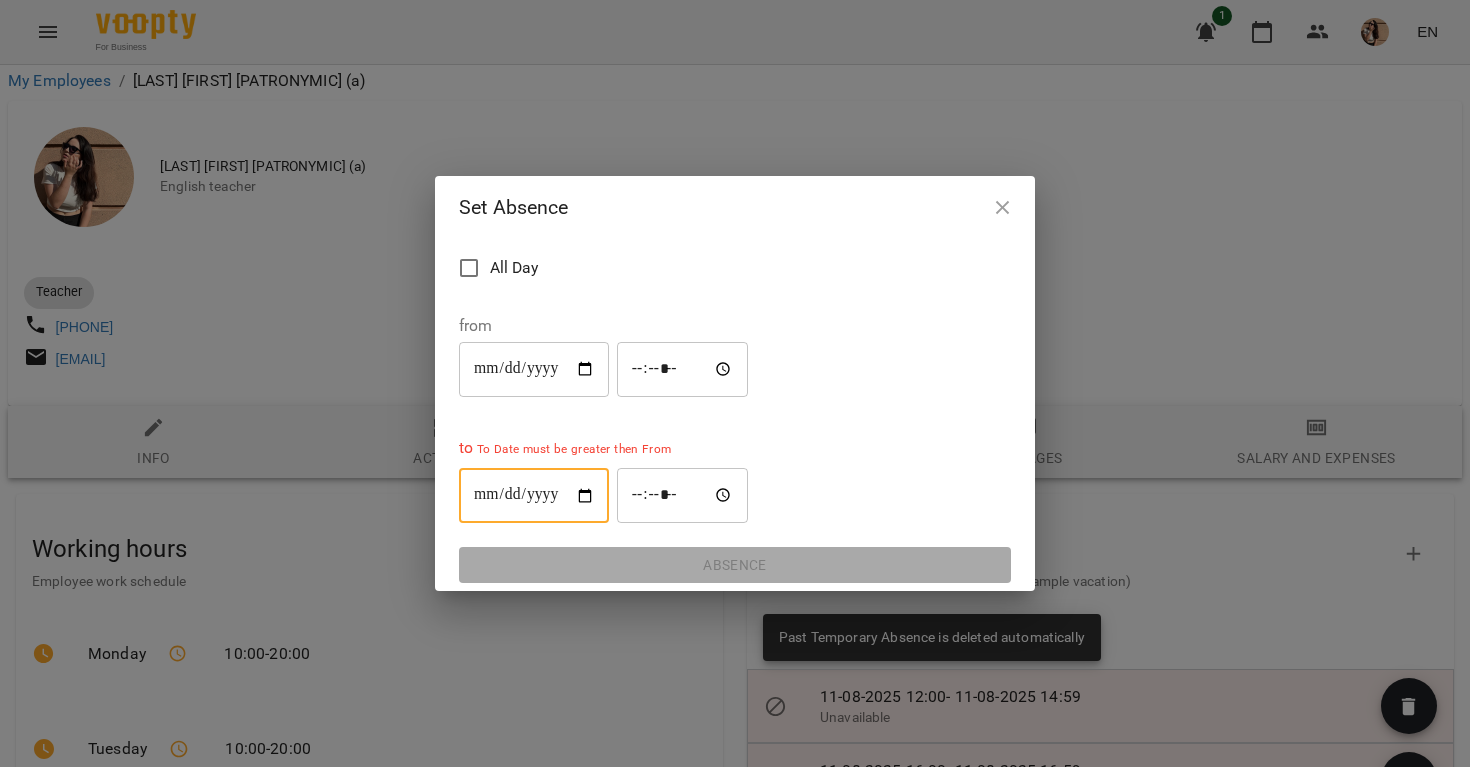 click on "**********" at bounding box center [534, 496] 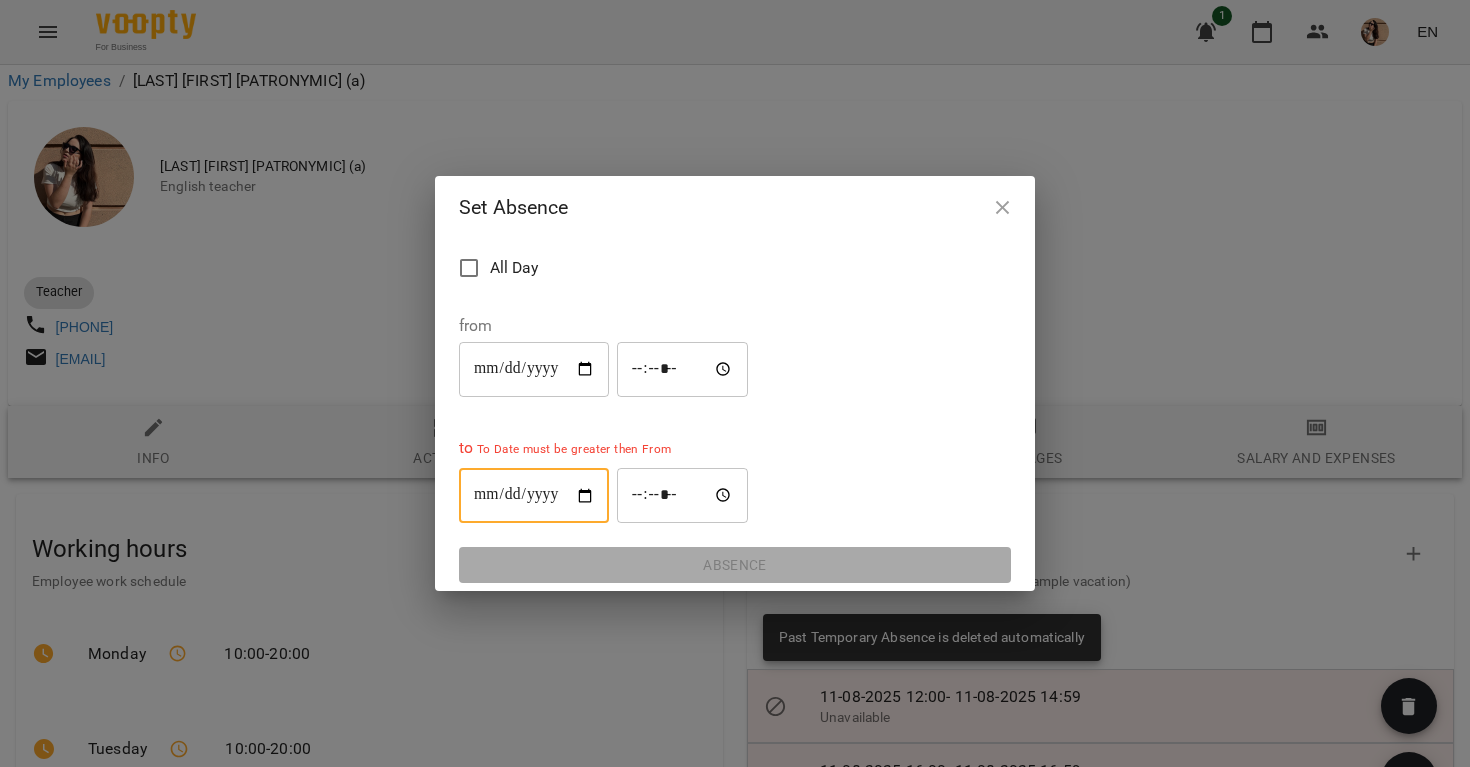 type on "**********" 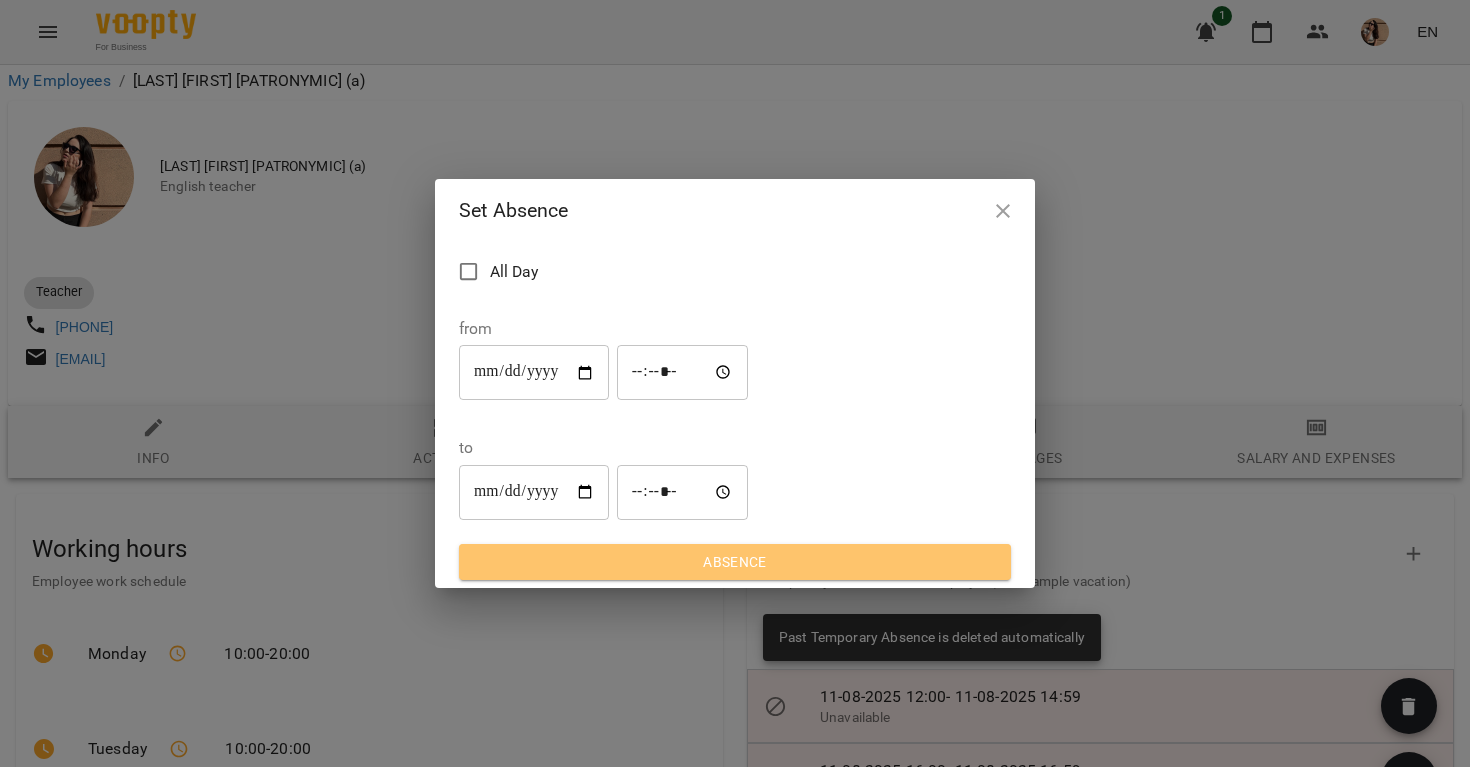 click on "Absence" at bounding box center [735, 562] 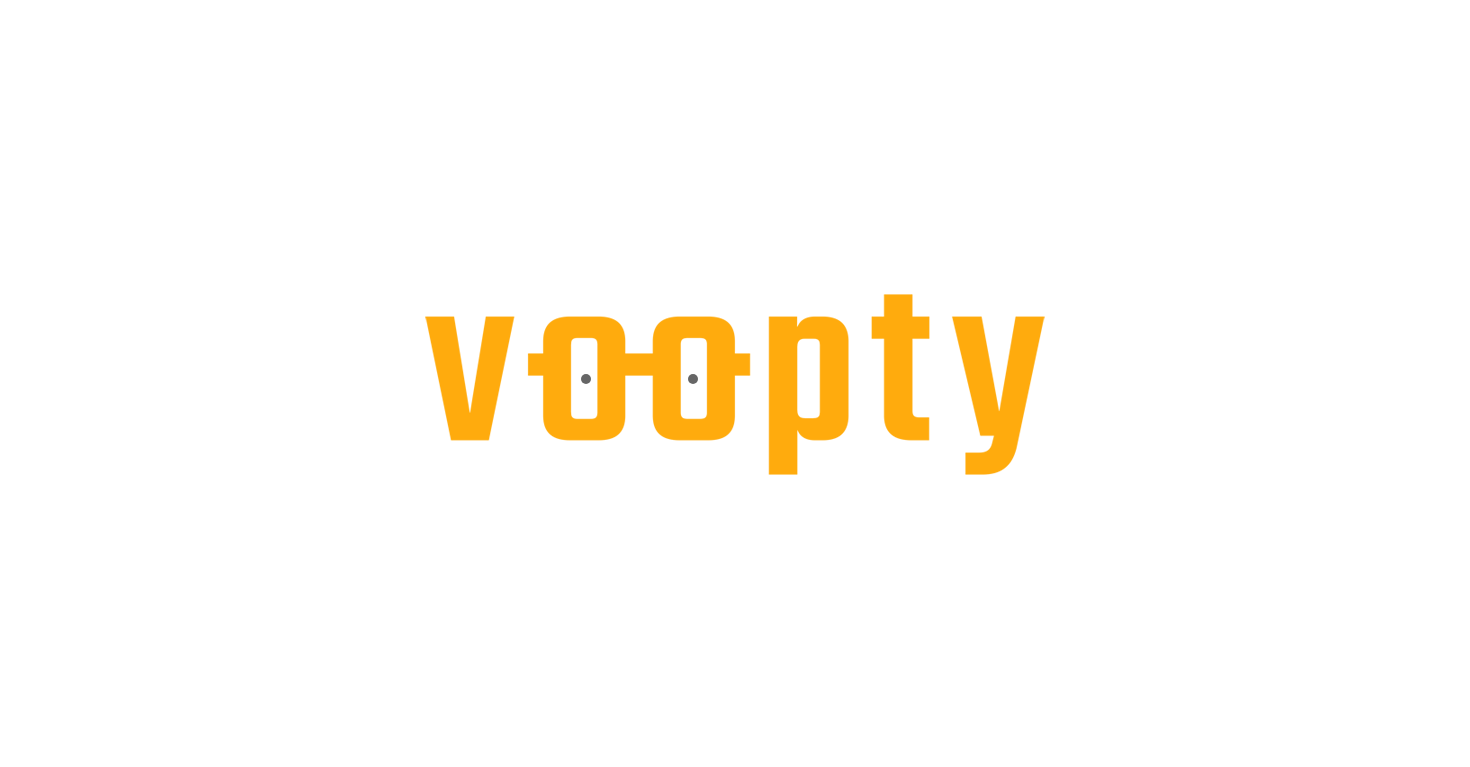 scroll, scrollTop: 0, scrollLeft: 0, axis: both 